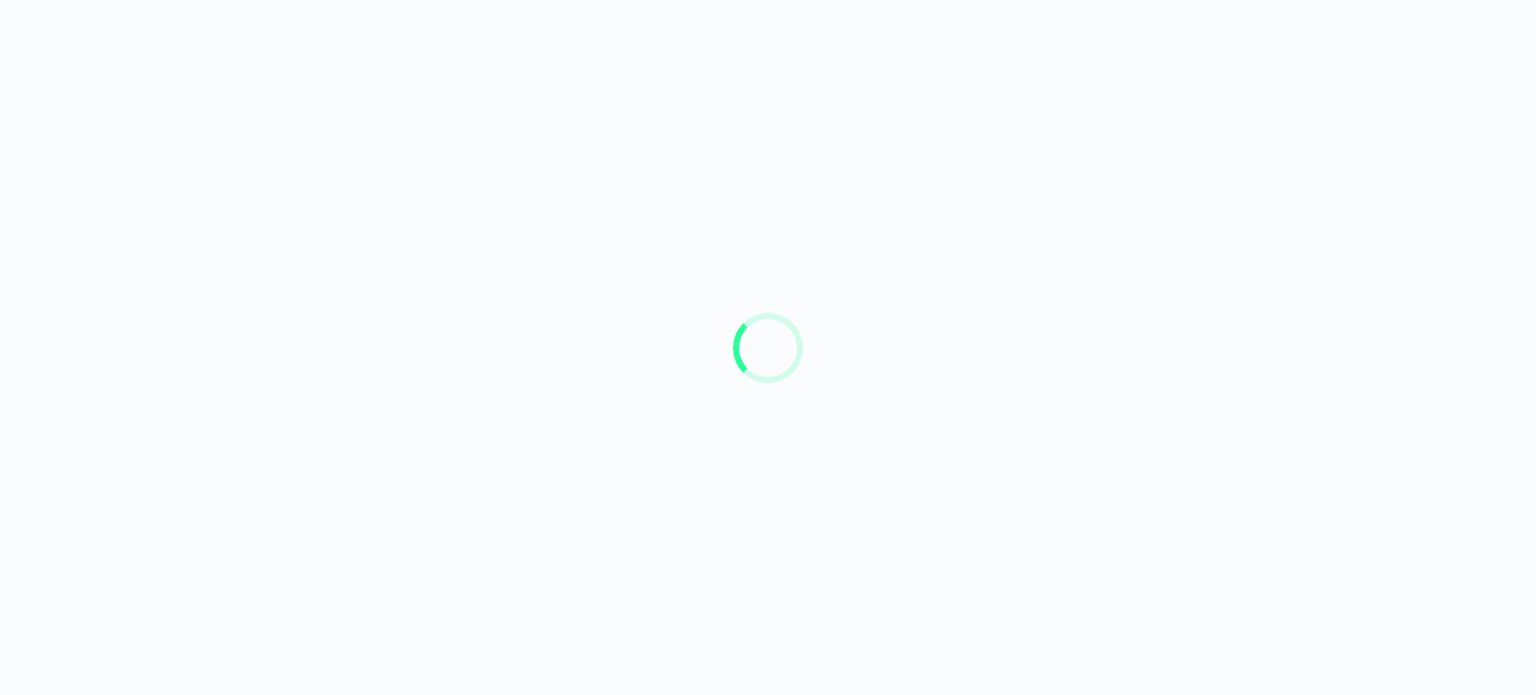 scroll, scrollTop: 0, scrollLeft: 0, axis: both 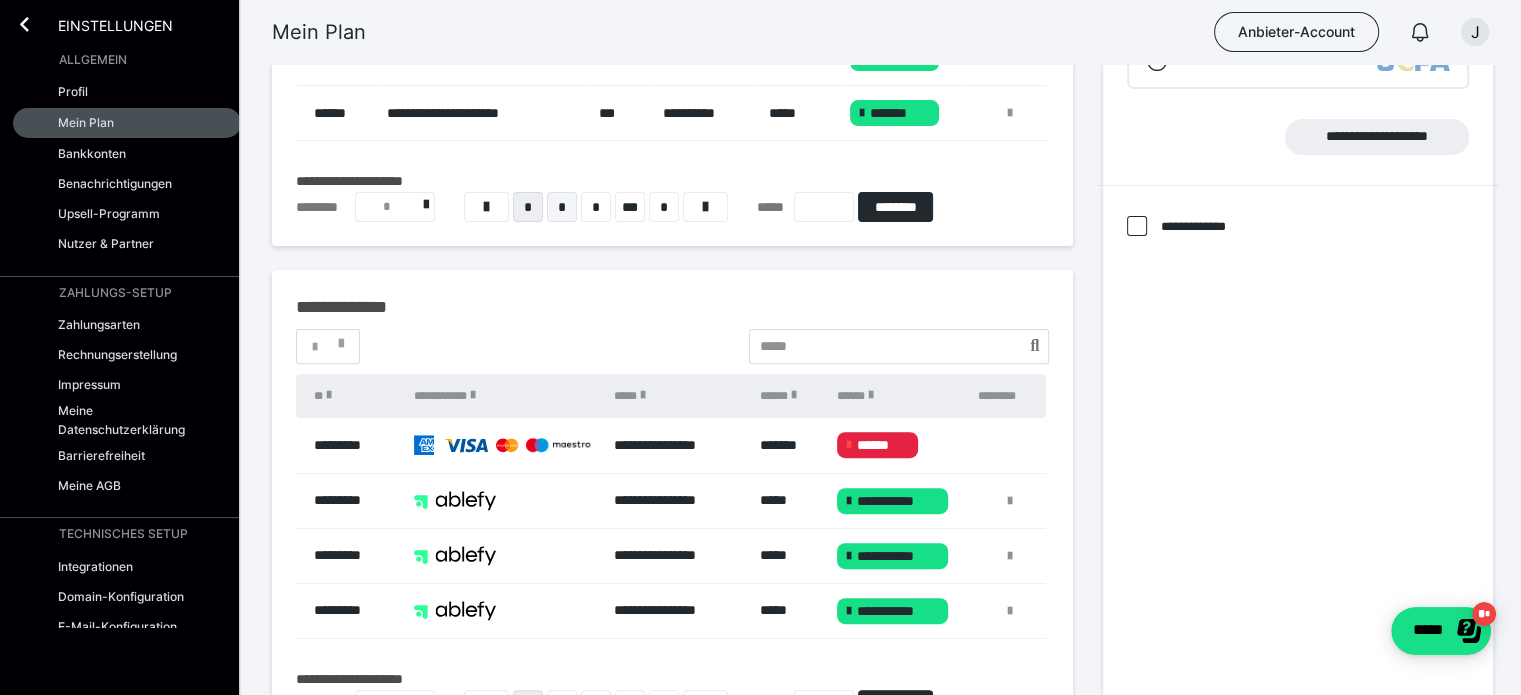 click on "*" at bounding box center (562, 207) 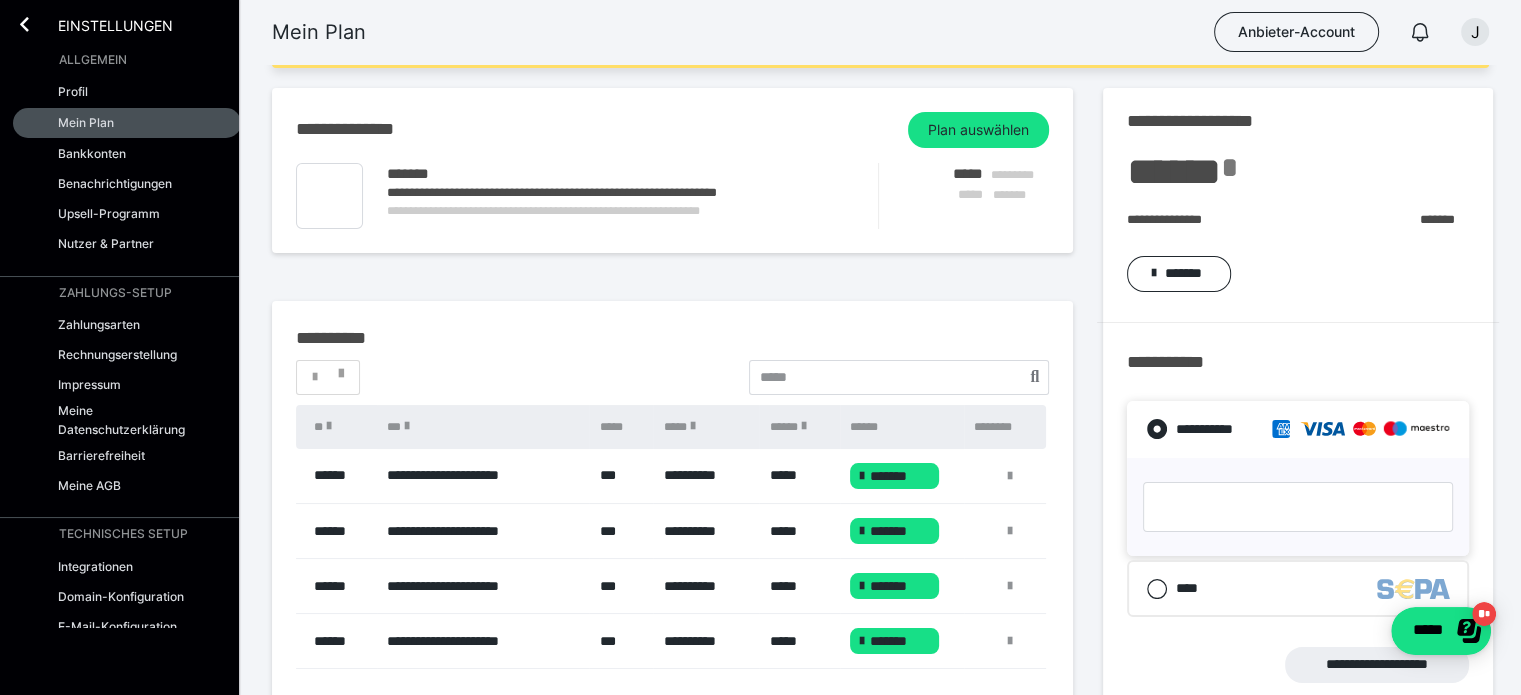 scroll, scrollTop: 0, scrollLeft: 0, axis: both 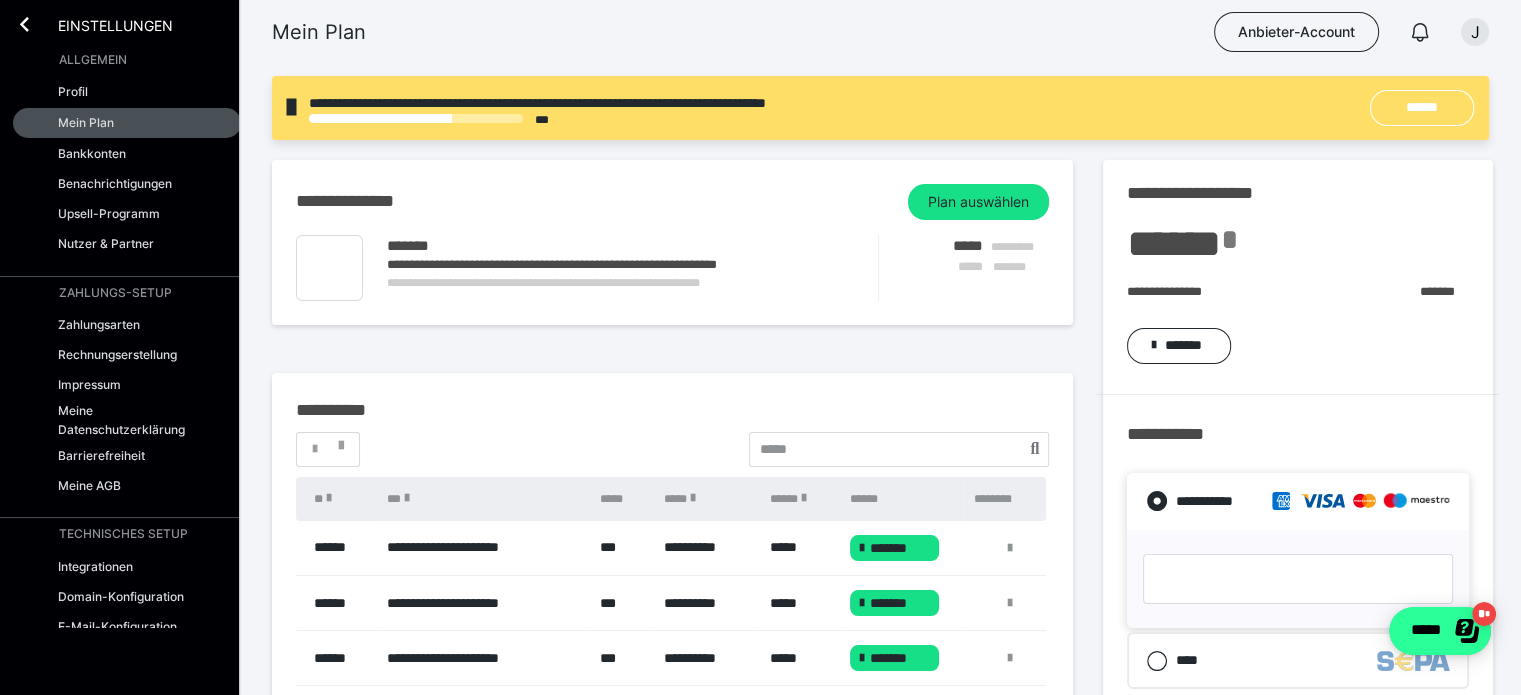 click 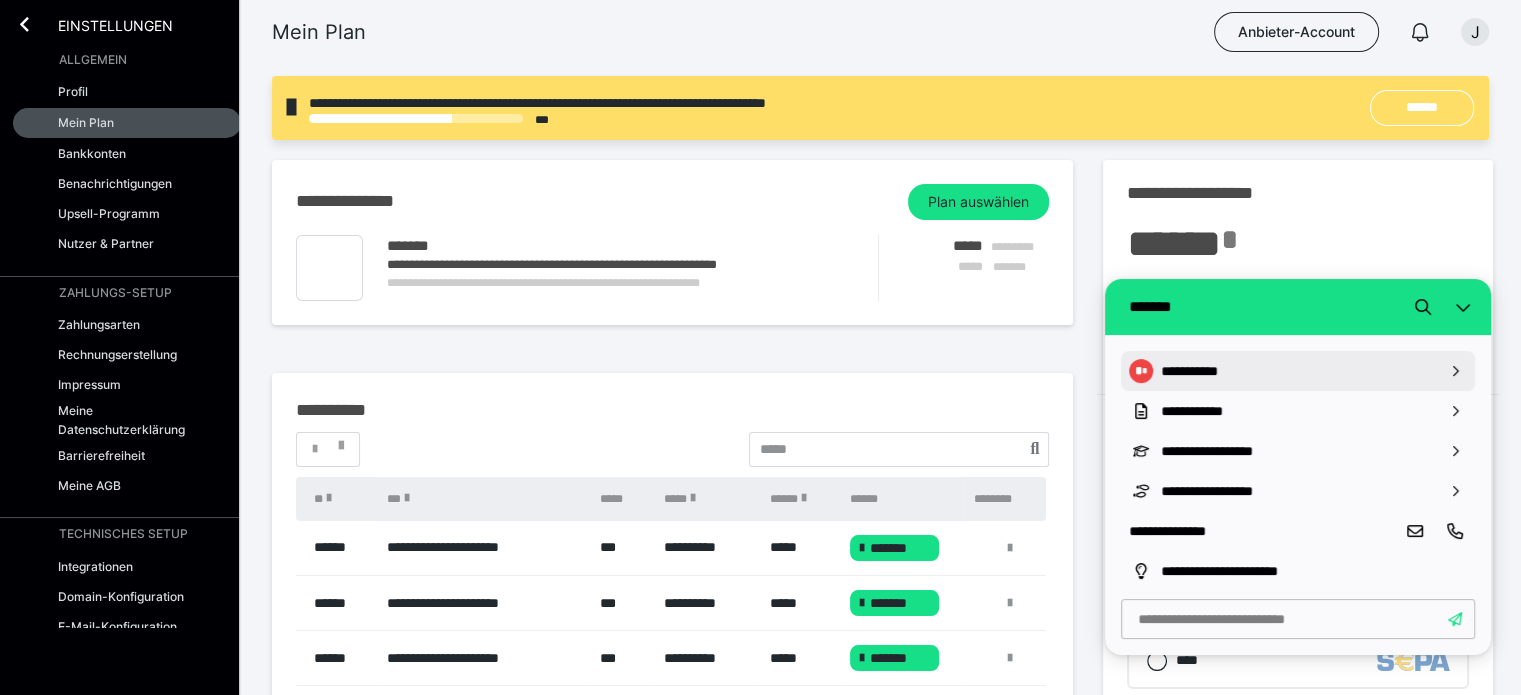 click on "**********" at bounding box center (1298, 371) 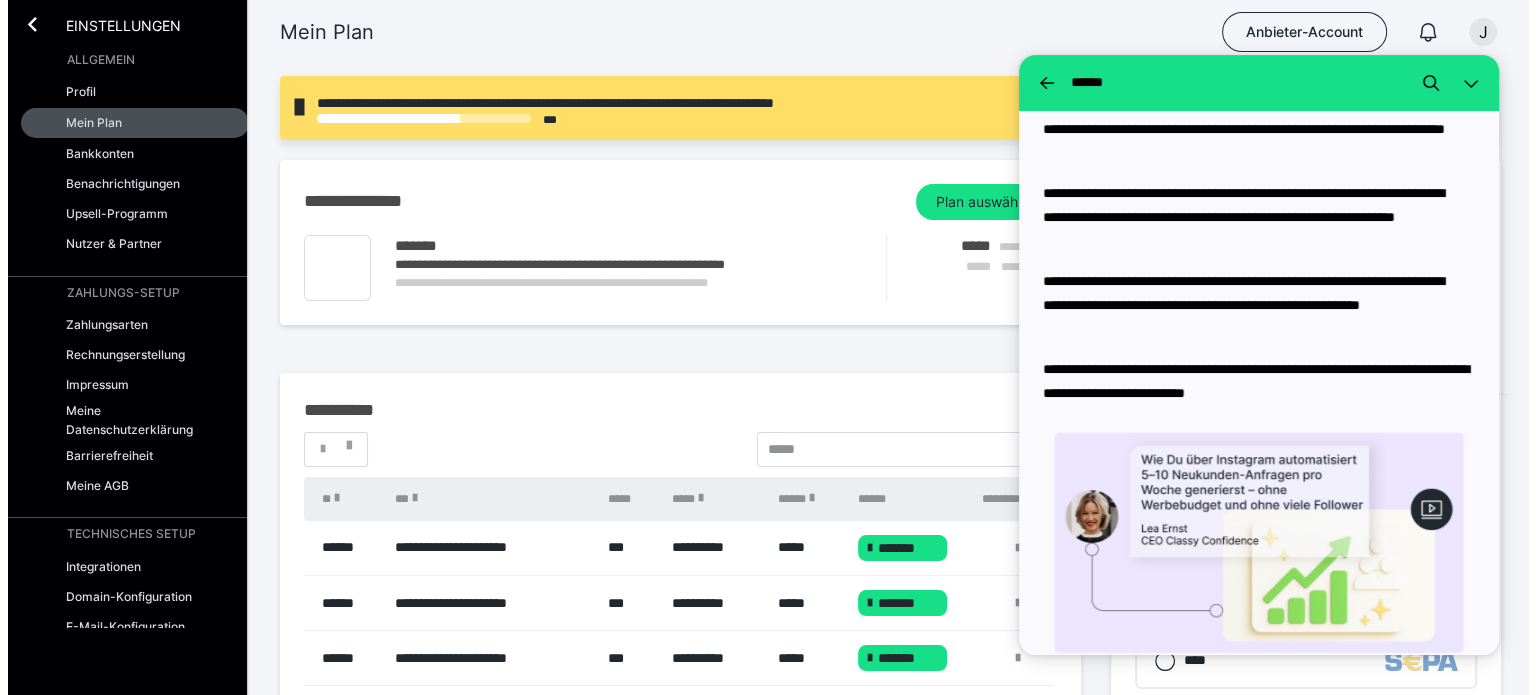 scroll, scrollTop: 1200, scrollLeft: 0, axis: vertical 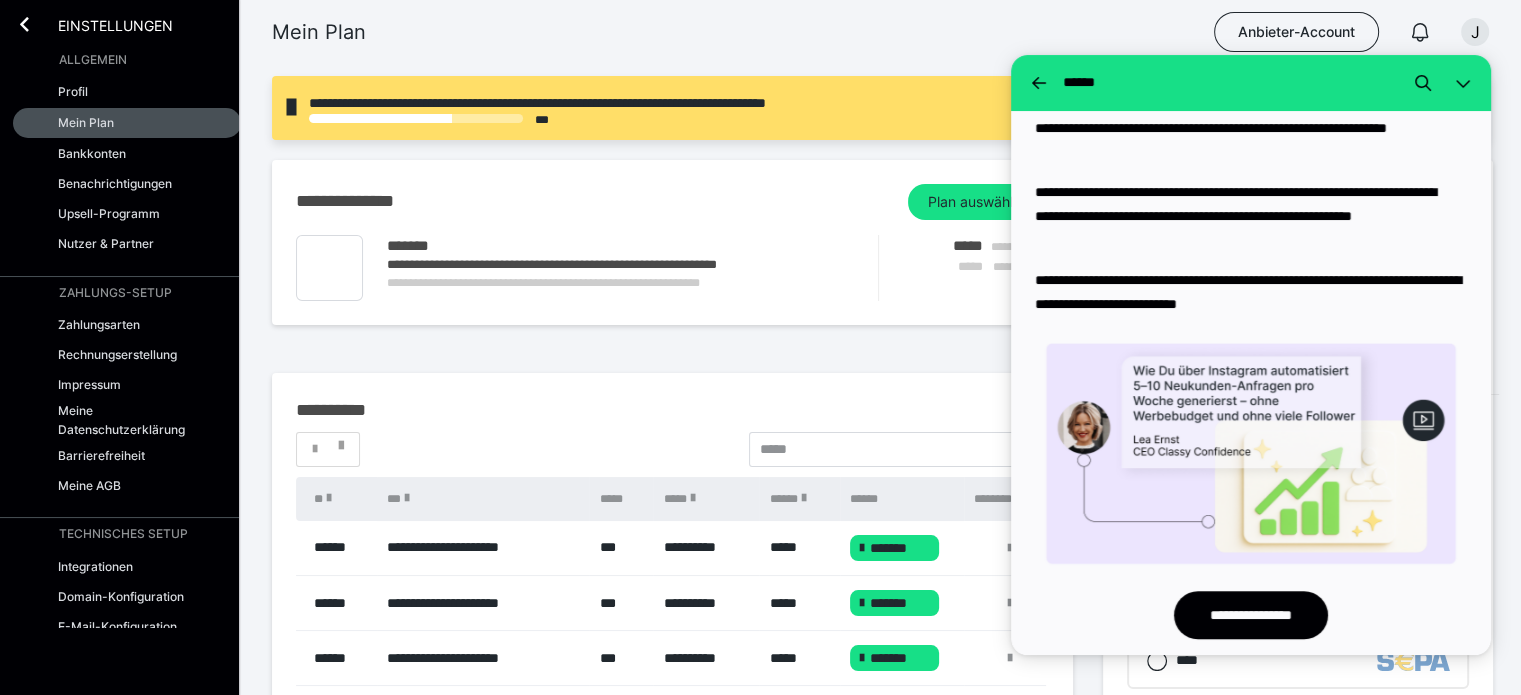 click on "Mein Plan Anbieter-Account J" at bounding box center [760, 32] 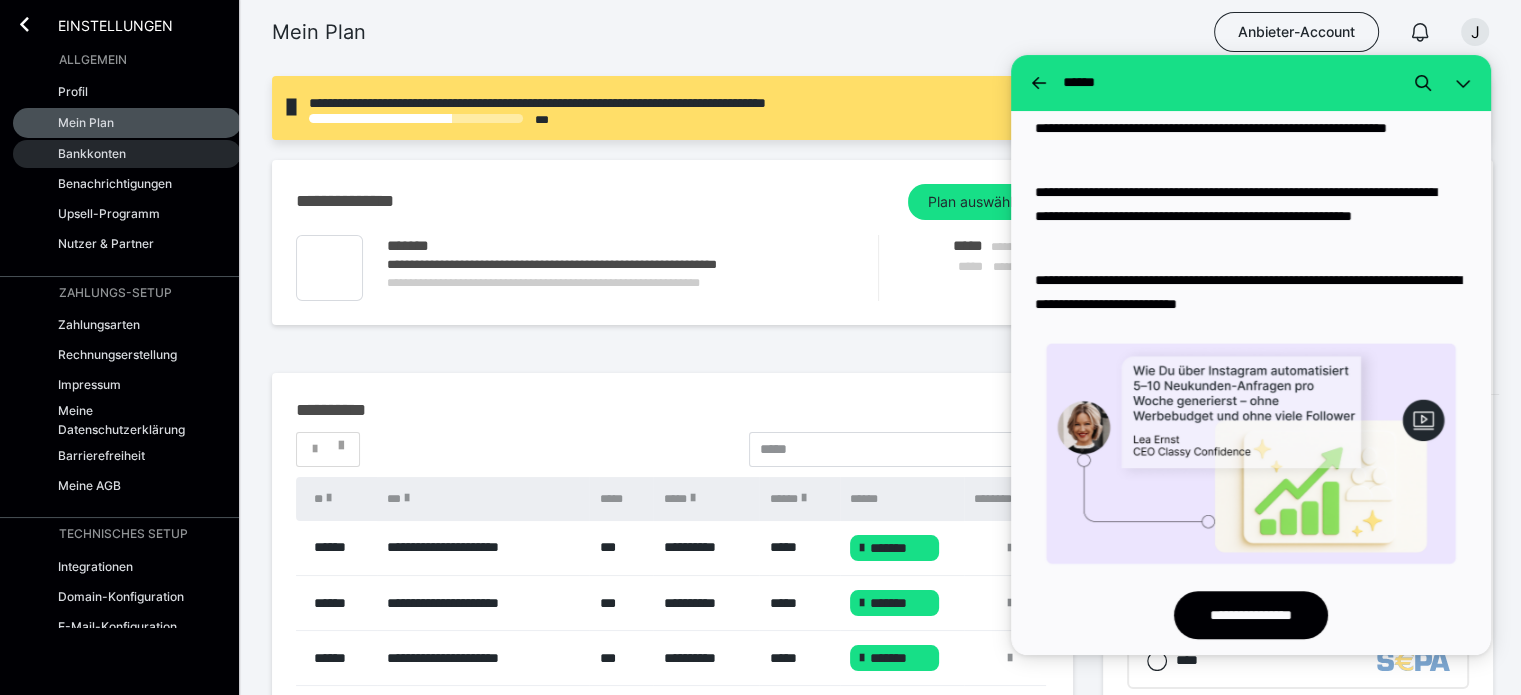 click on "Bankkonten" at bounding box center [92, 153] 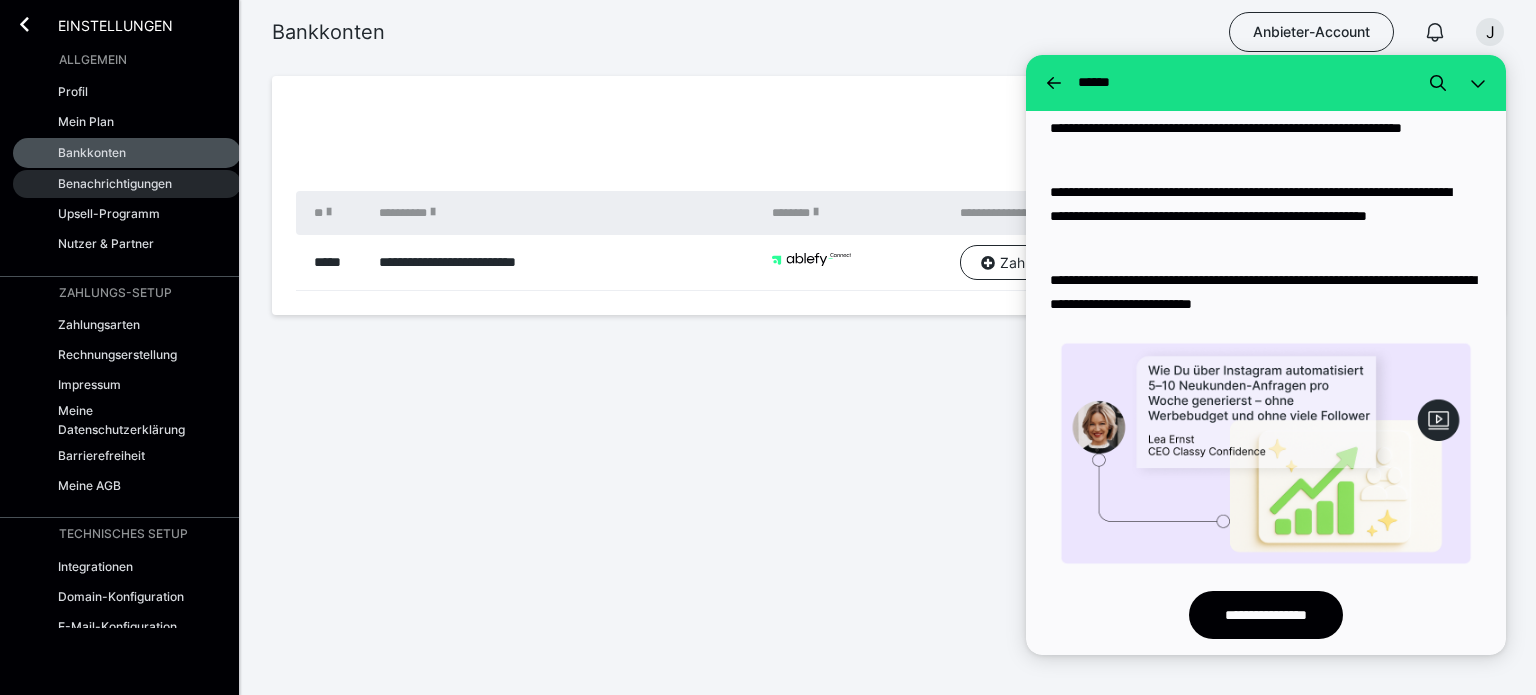 click on "Benachrichtigungen" at bounding box center [115, 183] 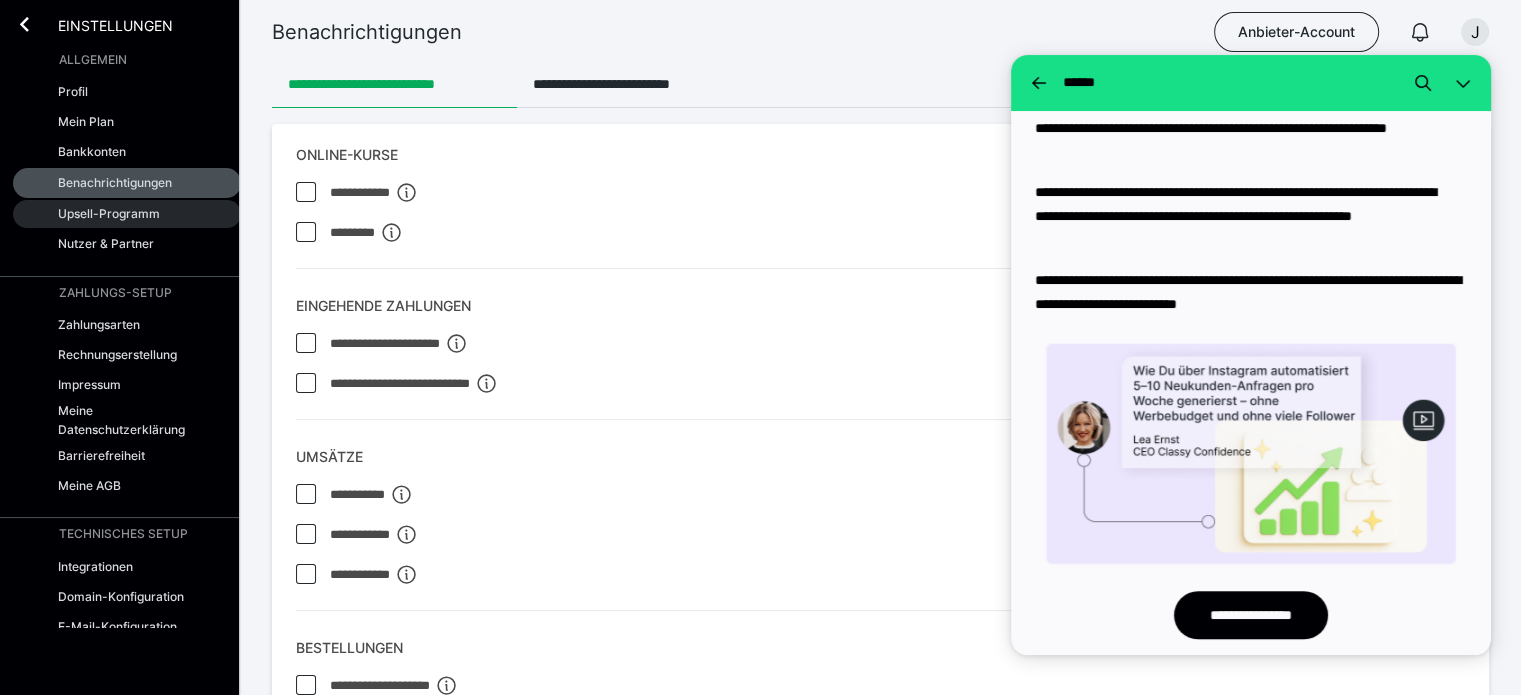 click on "Upsell-Programm" at bounding box center [109, 213] 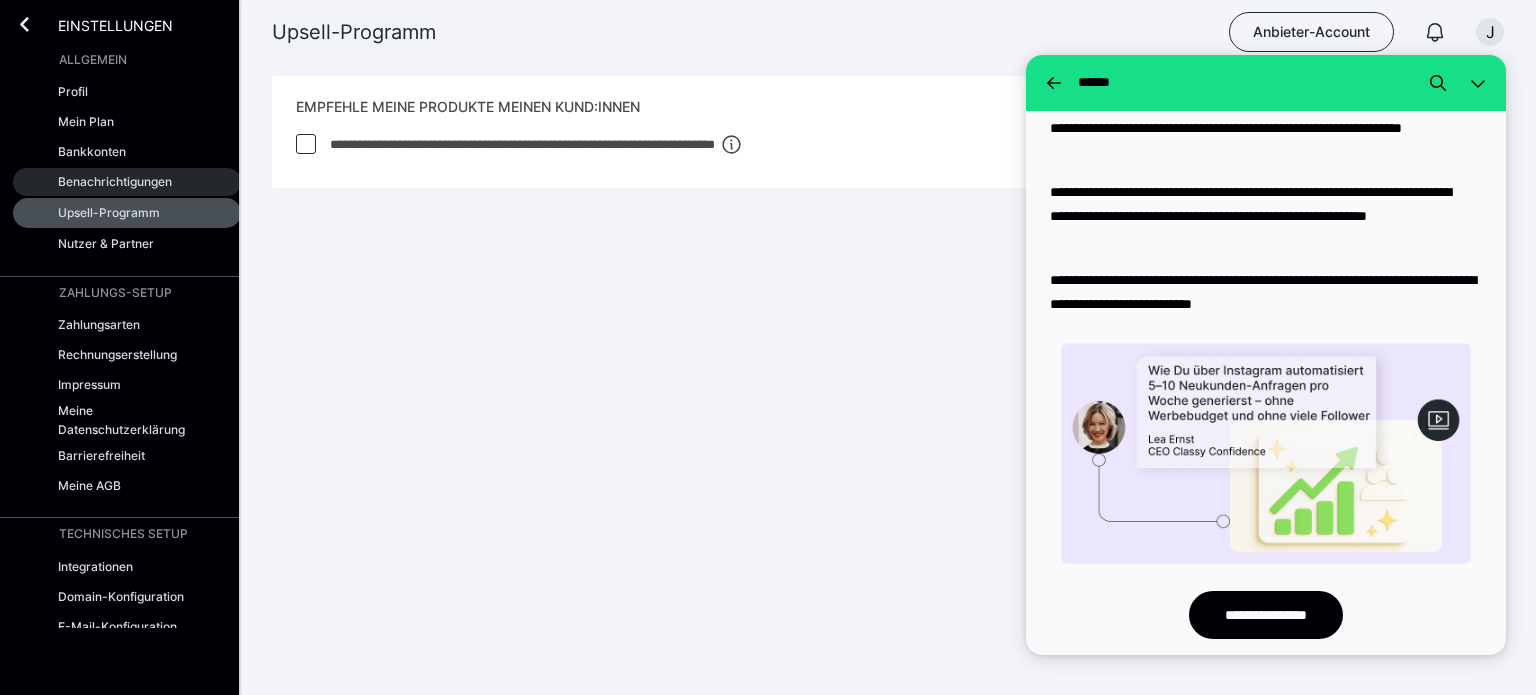 click on "Benachrichtigungen" at bounding box center [115, 181] 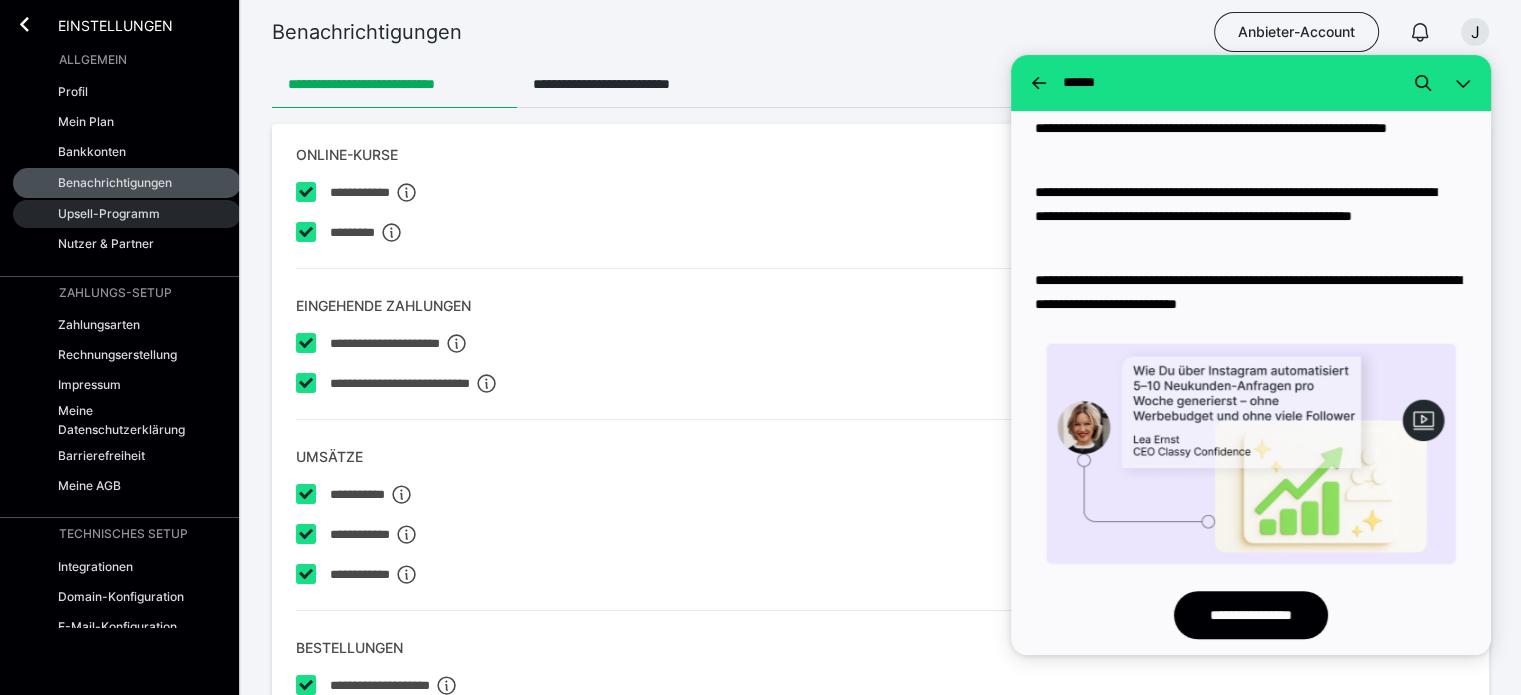 click on "Upsell-Programm" at bounding box center (127, 214) 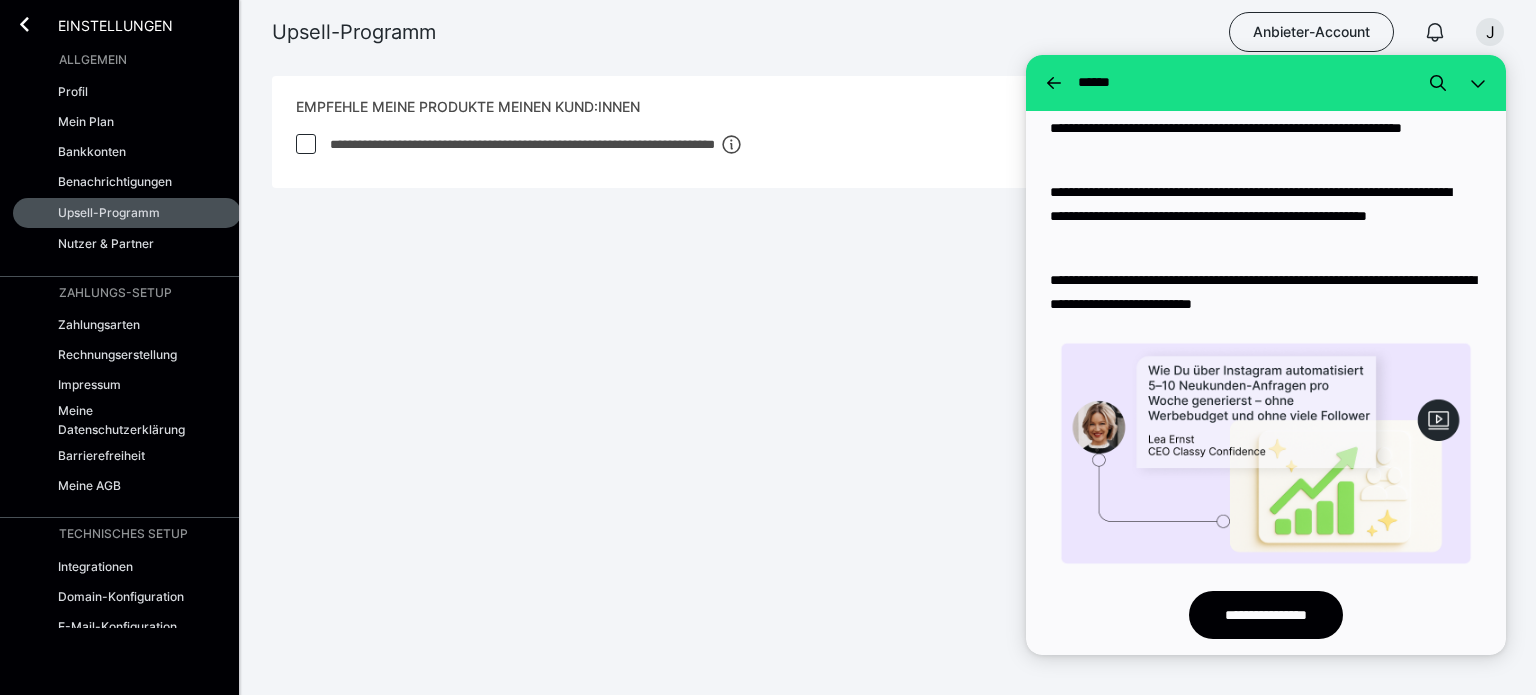 click on "Nutzer & Partner" at bounding box center [127, 244] 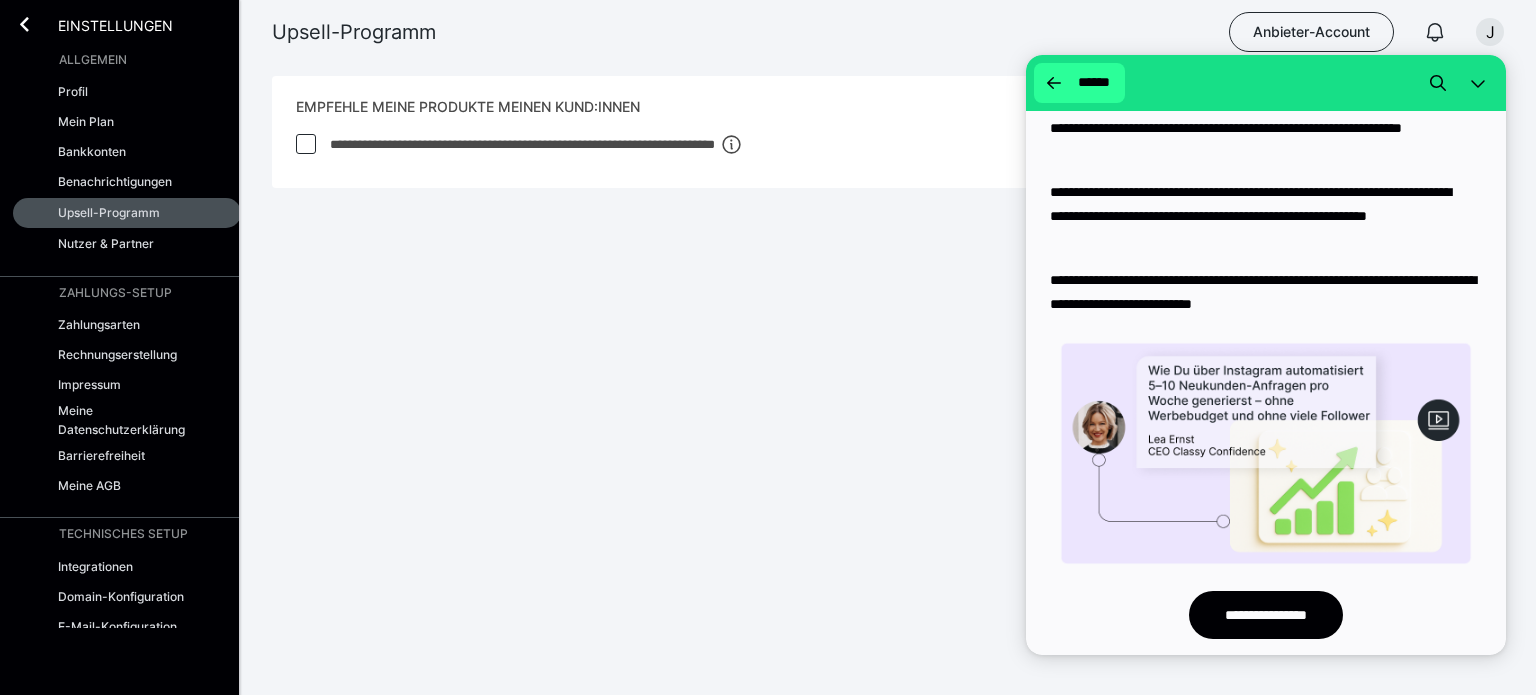 click 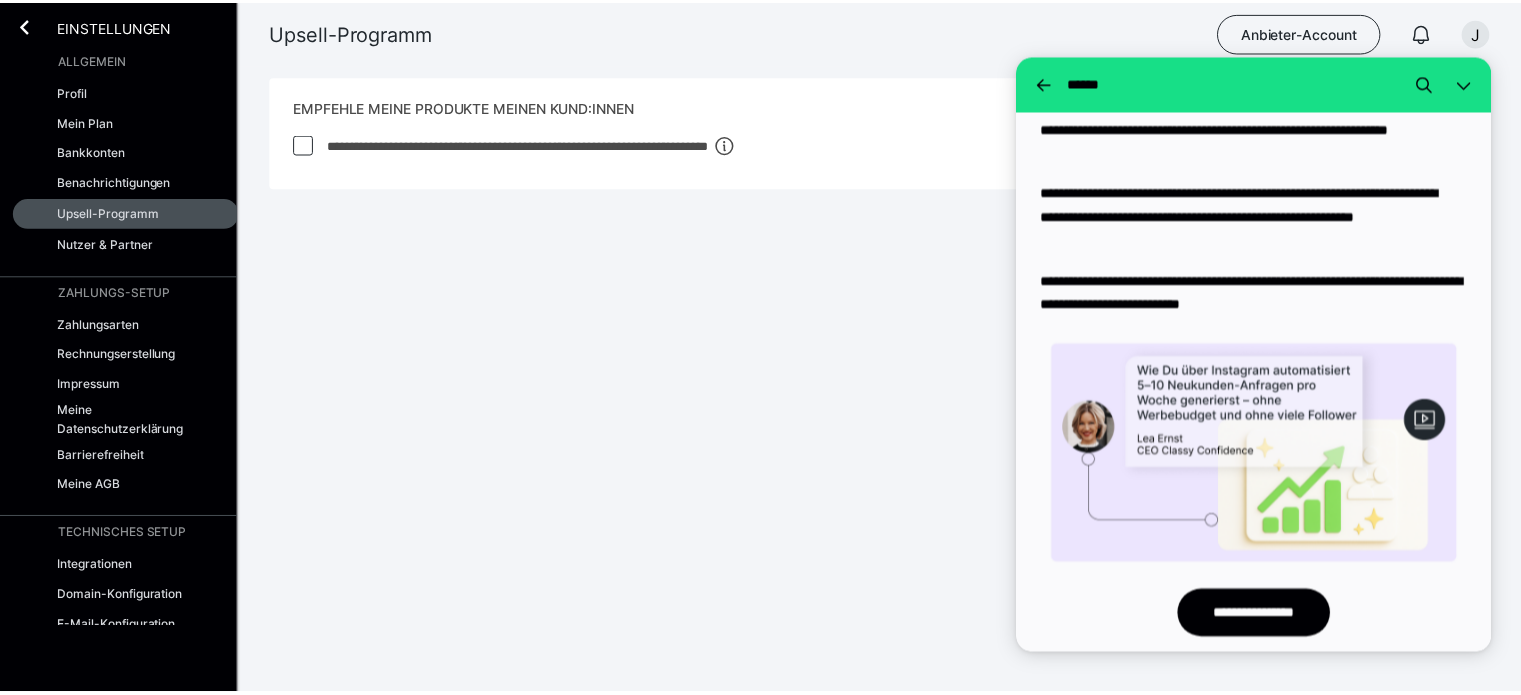scroll, scrollTop: 0, scrollLeft: 0, axis: both 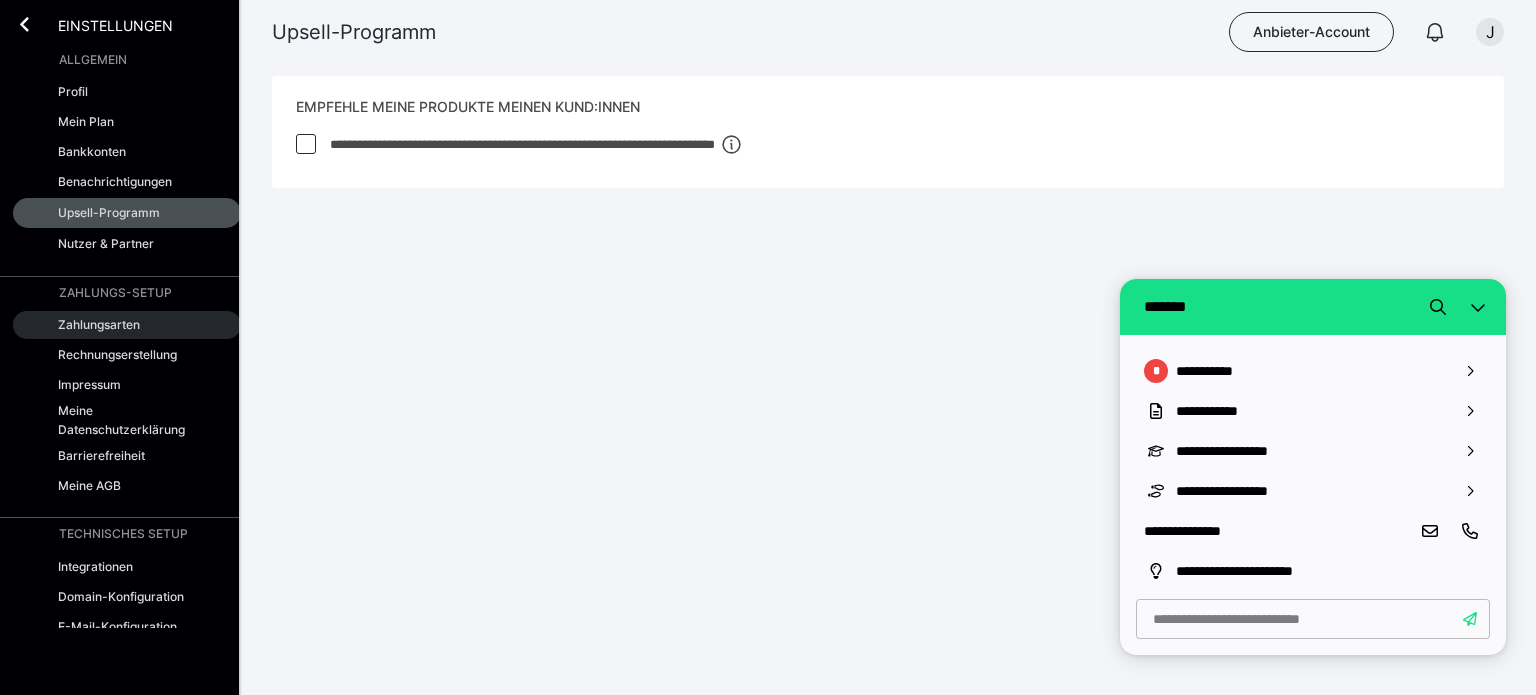 click on "Zahlungsarten" at bounding box center (127, 325) 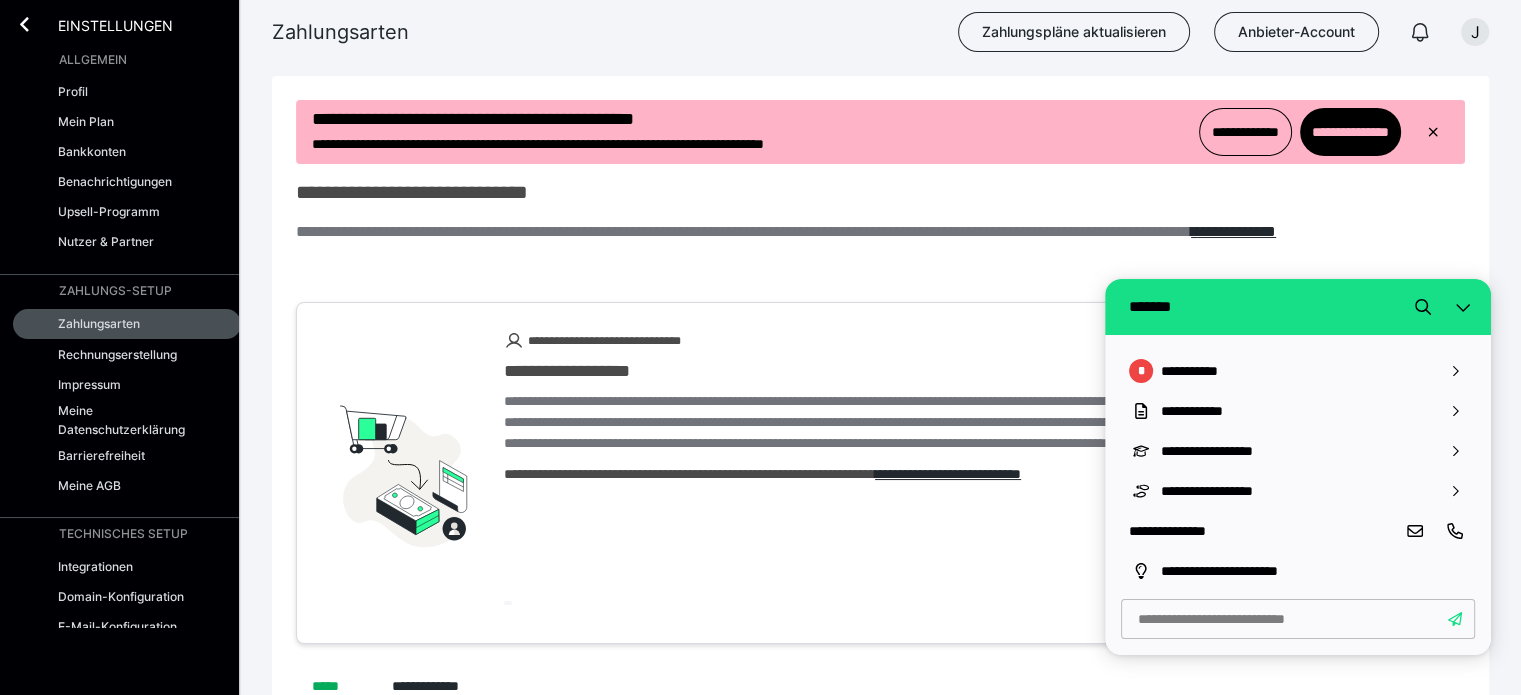 scroll, scrollTop: 0, scrollLeft: 0, axis: both 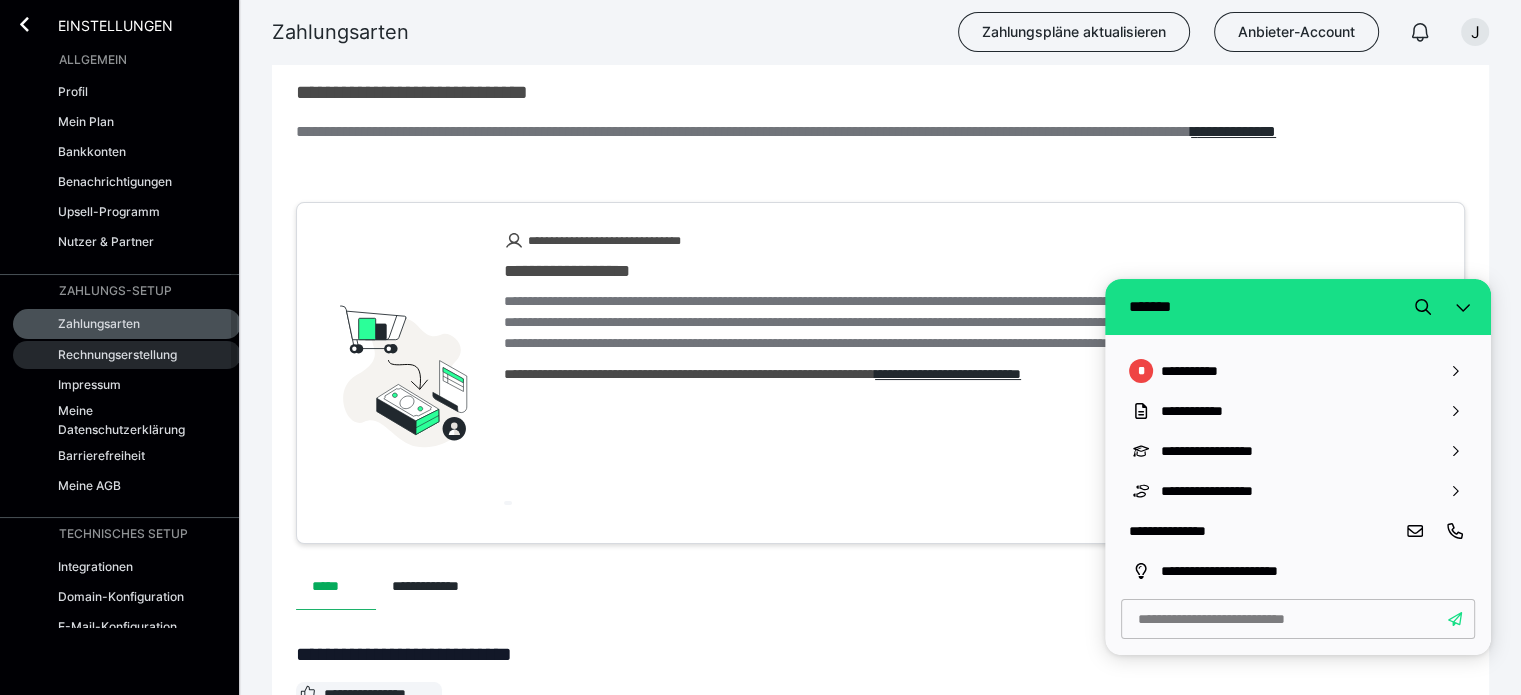 click on "Rechnungserstellung" at bounding box center (117, 354) 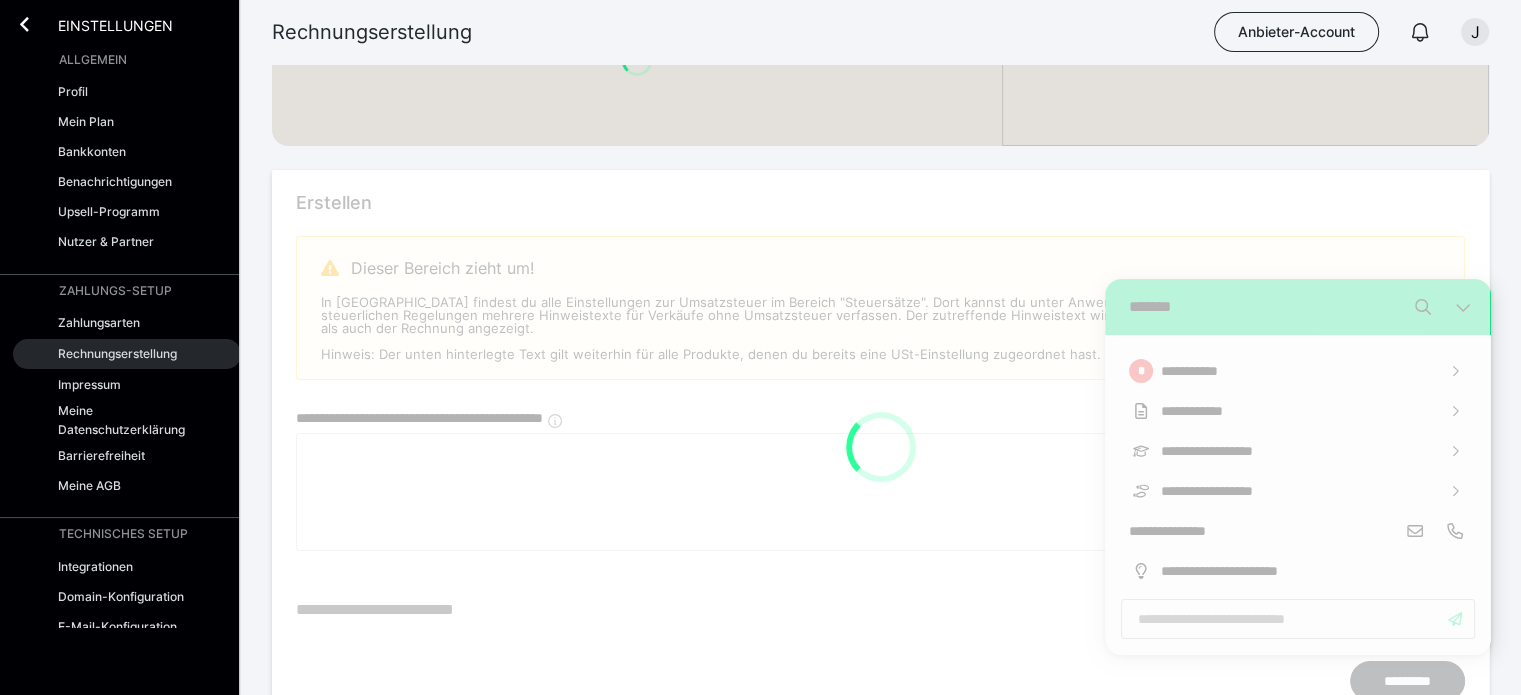 scroll, scrollTop: 0, scrollLeft: 0, axis: both 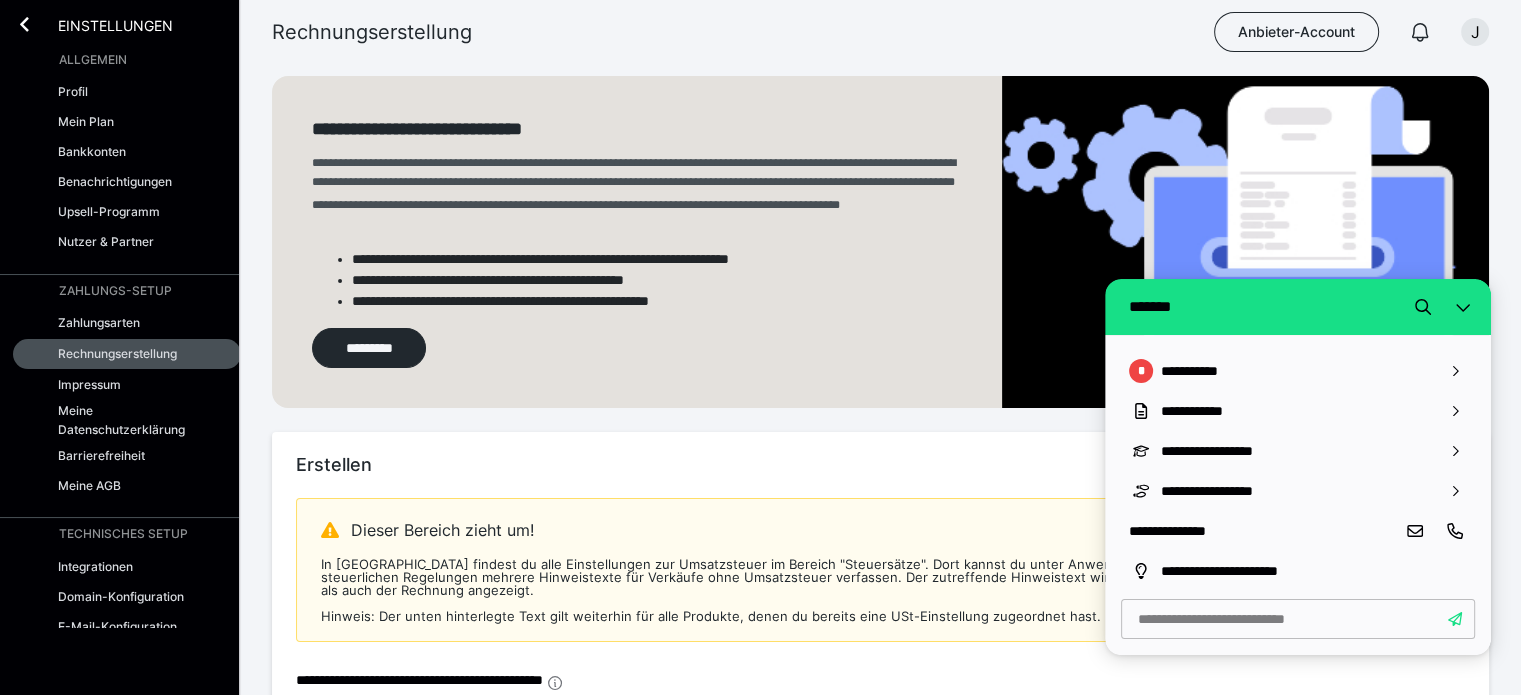 click at bounding box center [1463, 307] 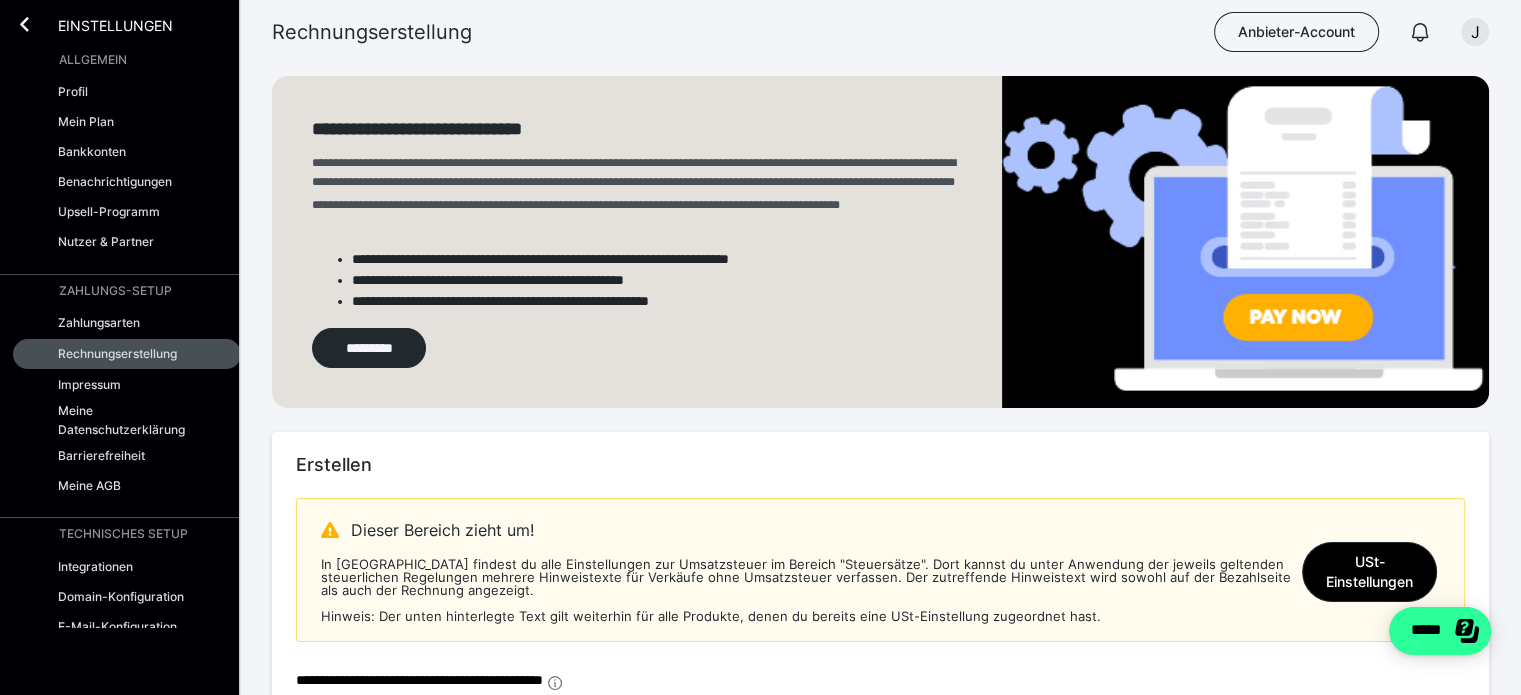scroll, scrollTop: 0, scrollLeft: 0, axis: both 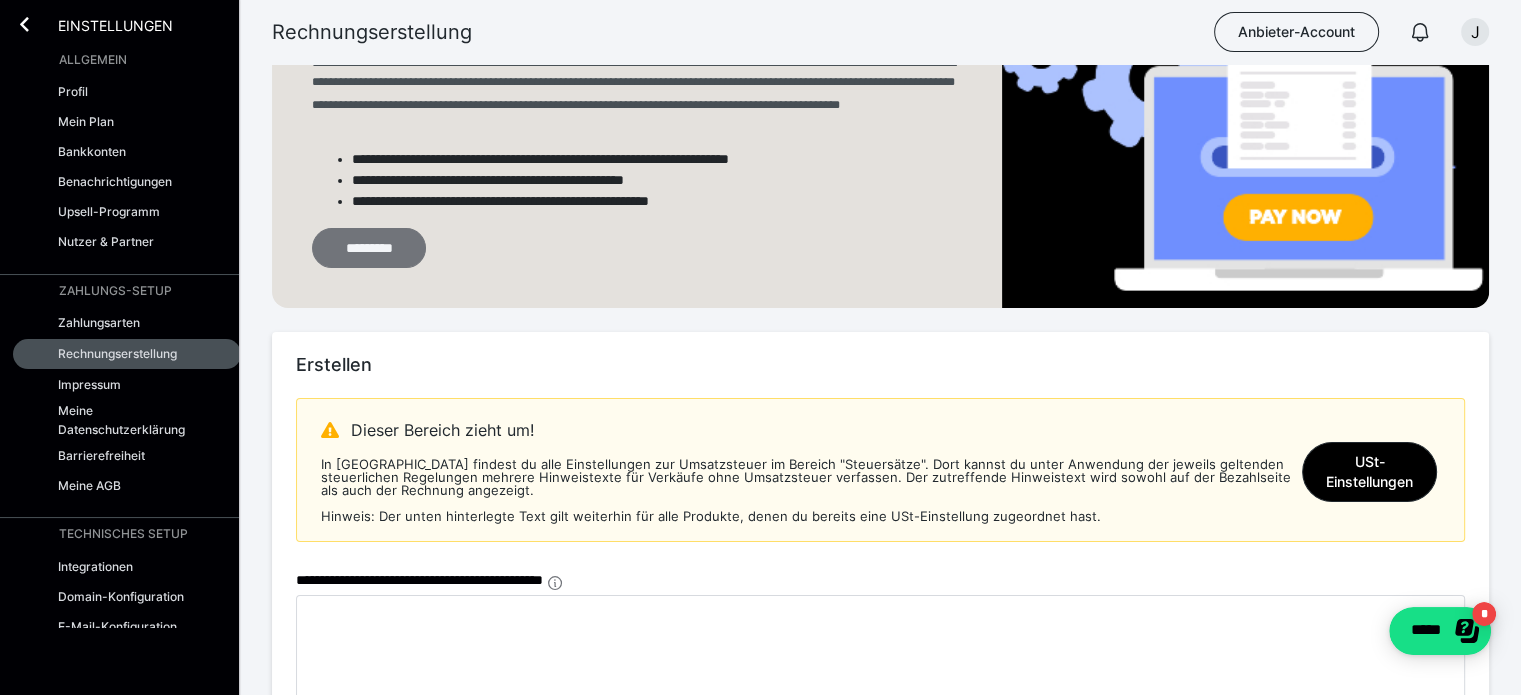 click on "*********" at bounding box center (369, 248) 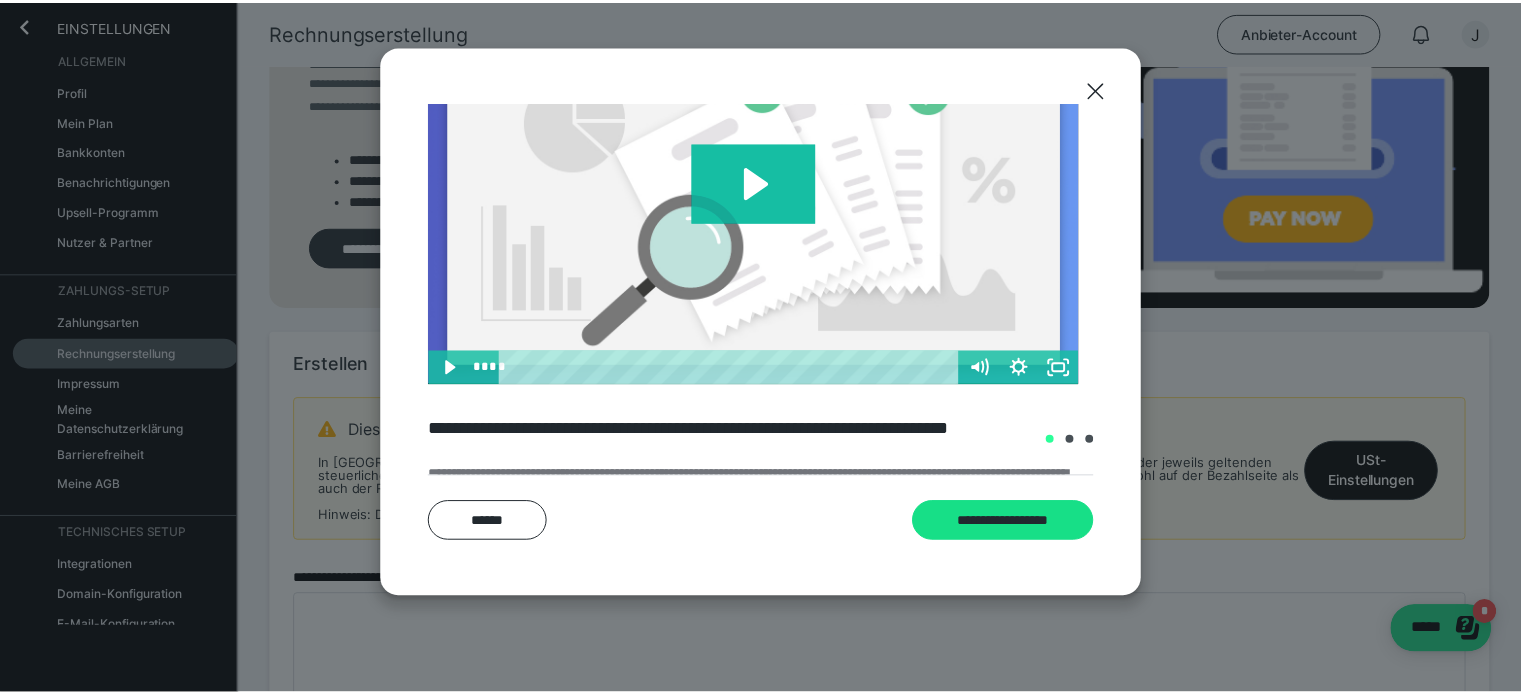scroll, scrollTop: 208, scrollLeft: 0, axis: vertical 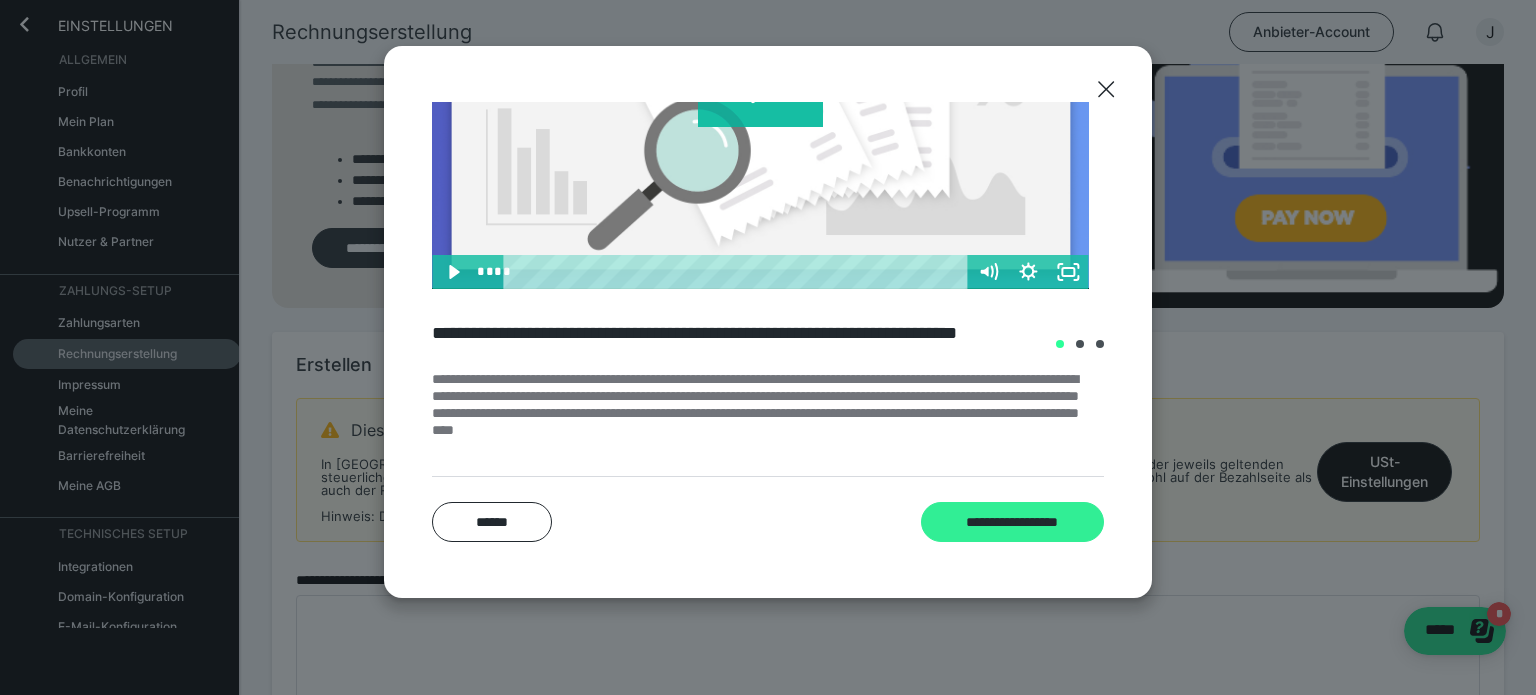 click on "**********" at bounding box center (1012, 522) 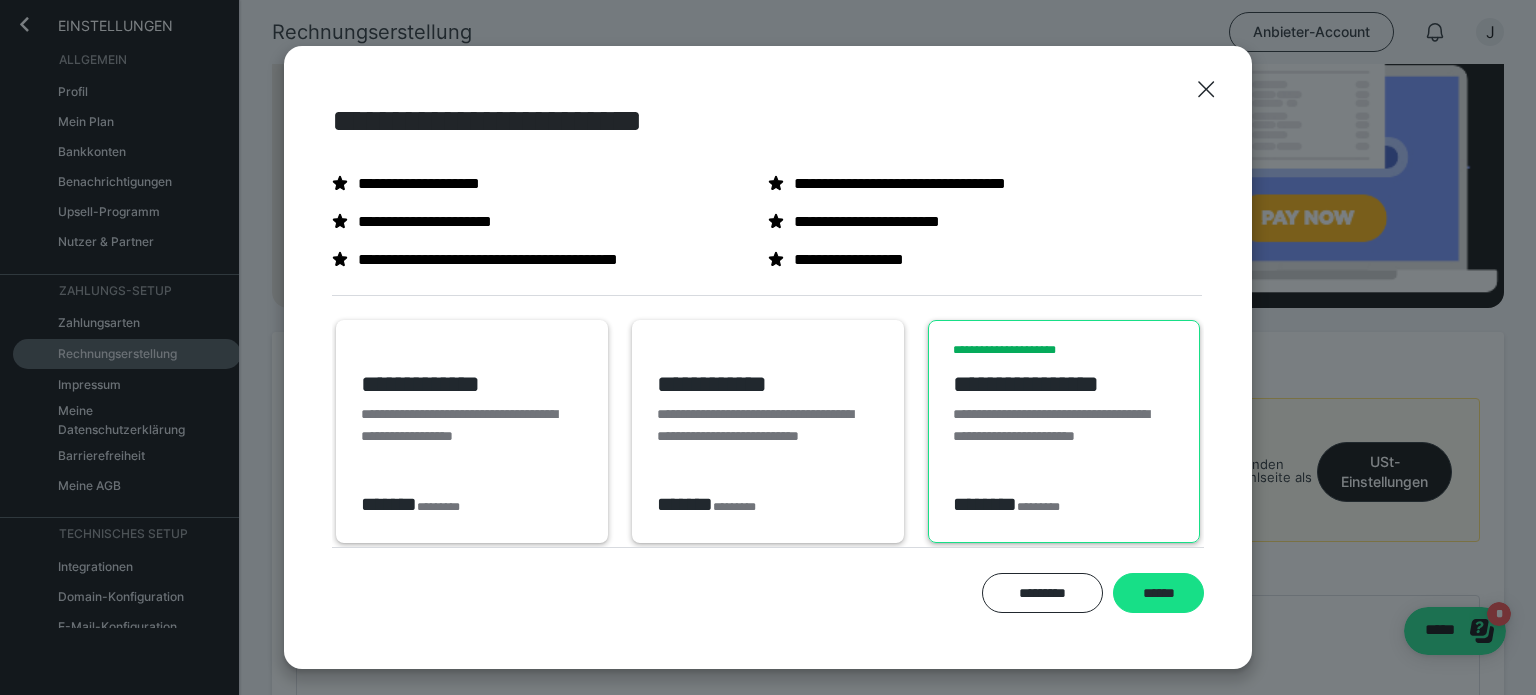 click on "**********" at bounding box center (472, 431) 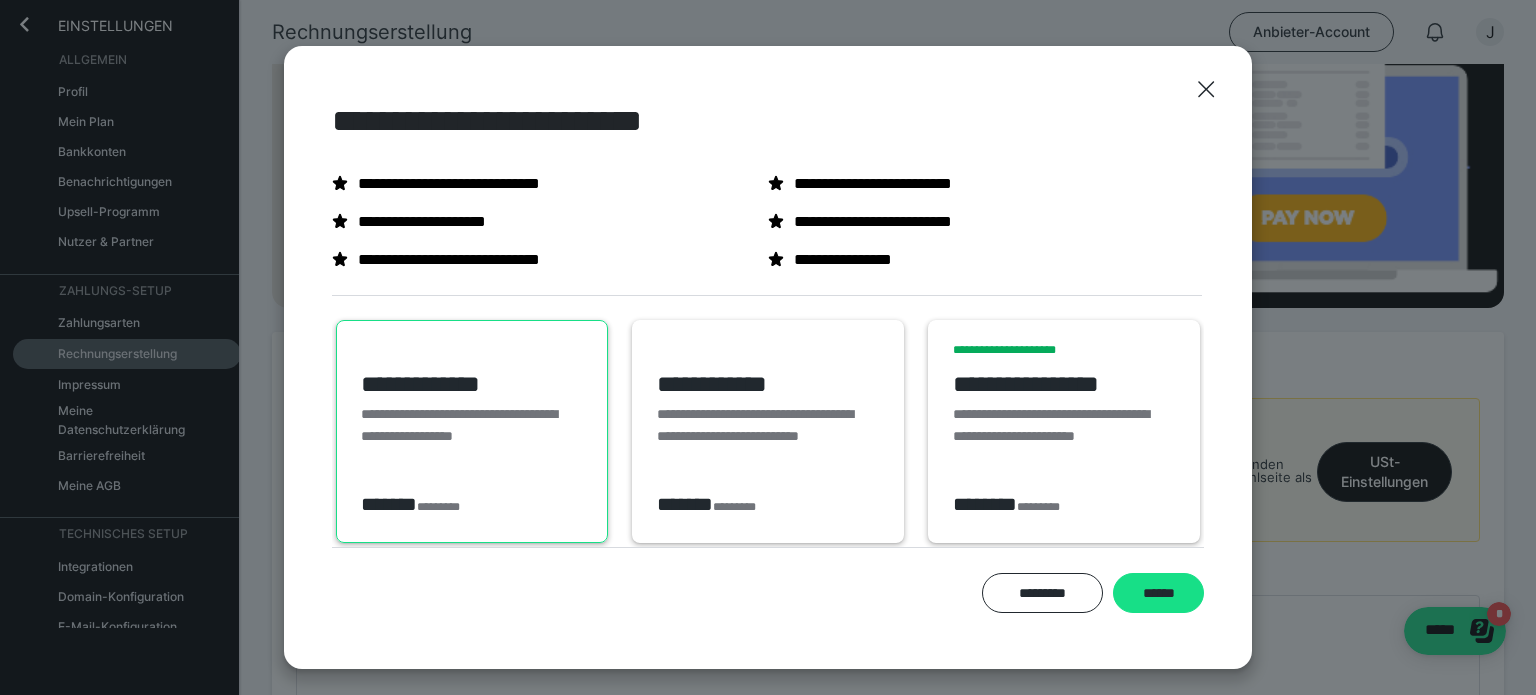 click on "**********" at bounding box center [768, 357] 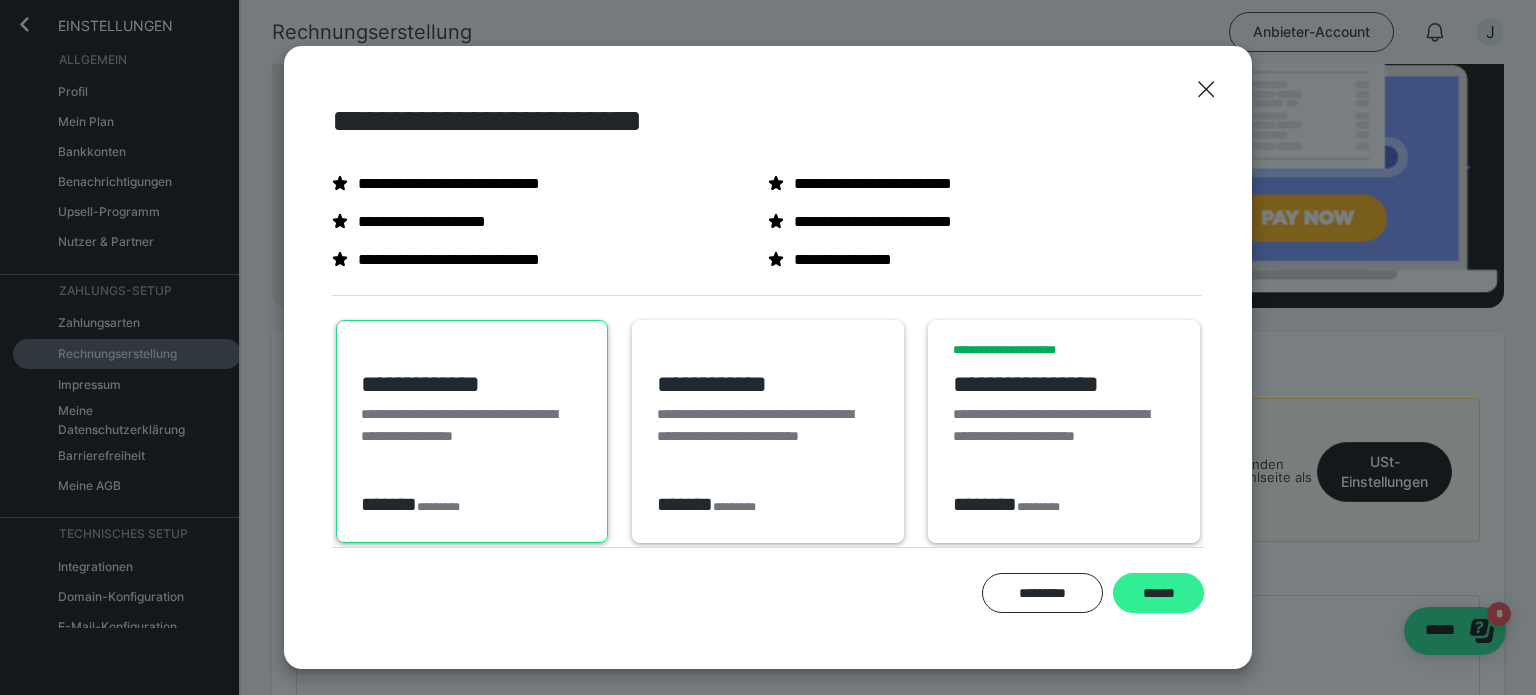 click on "******" at bounding box center [1158, 593] 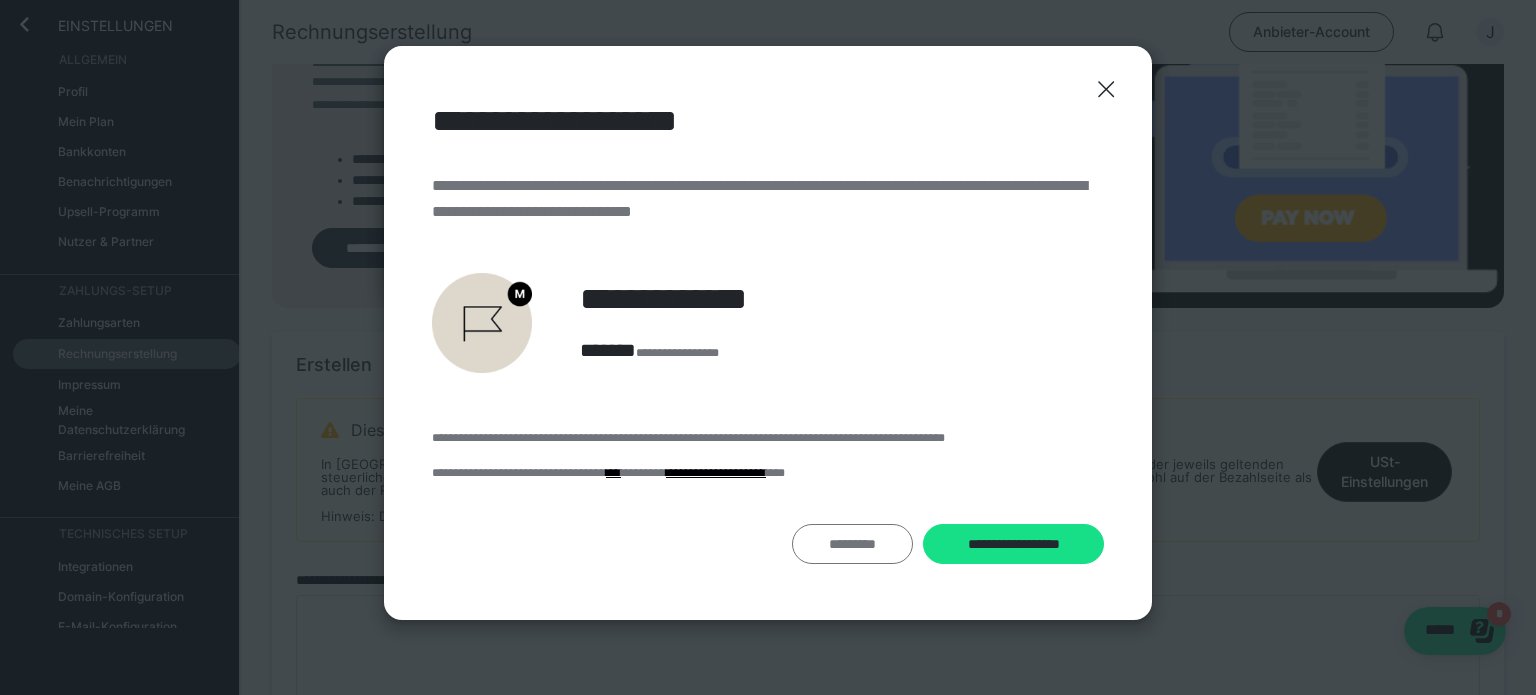 click on "*********" at bounding box center (852, 544) 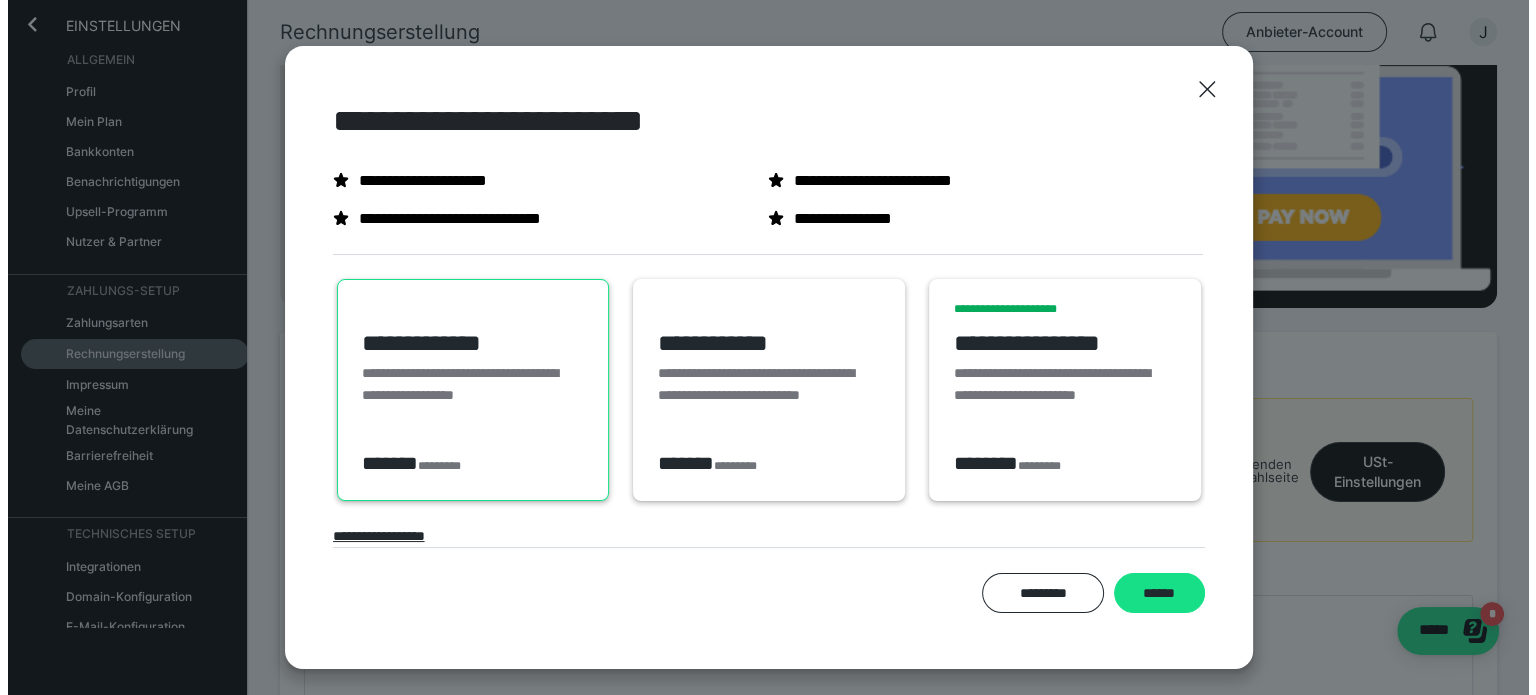 scroll, scrollTop: 56, scrollLeft: 0, axis: vertical 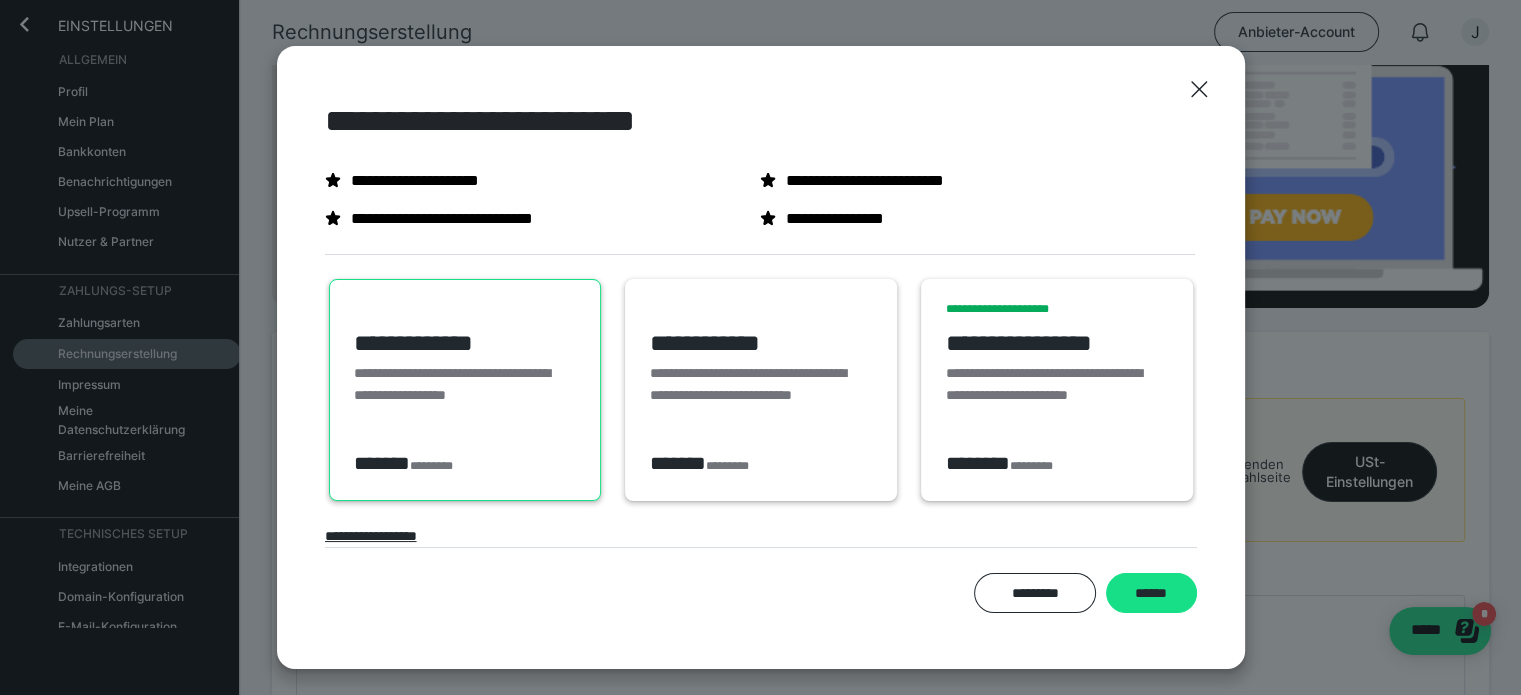 click on "**********" at bounding box center [1057, 390] 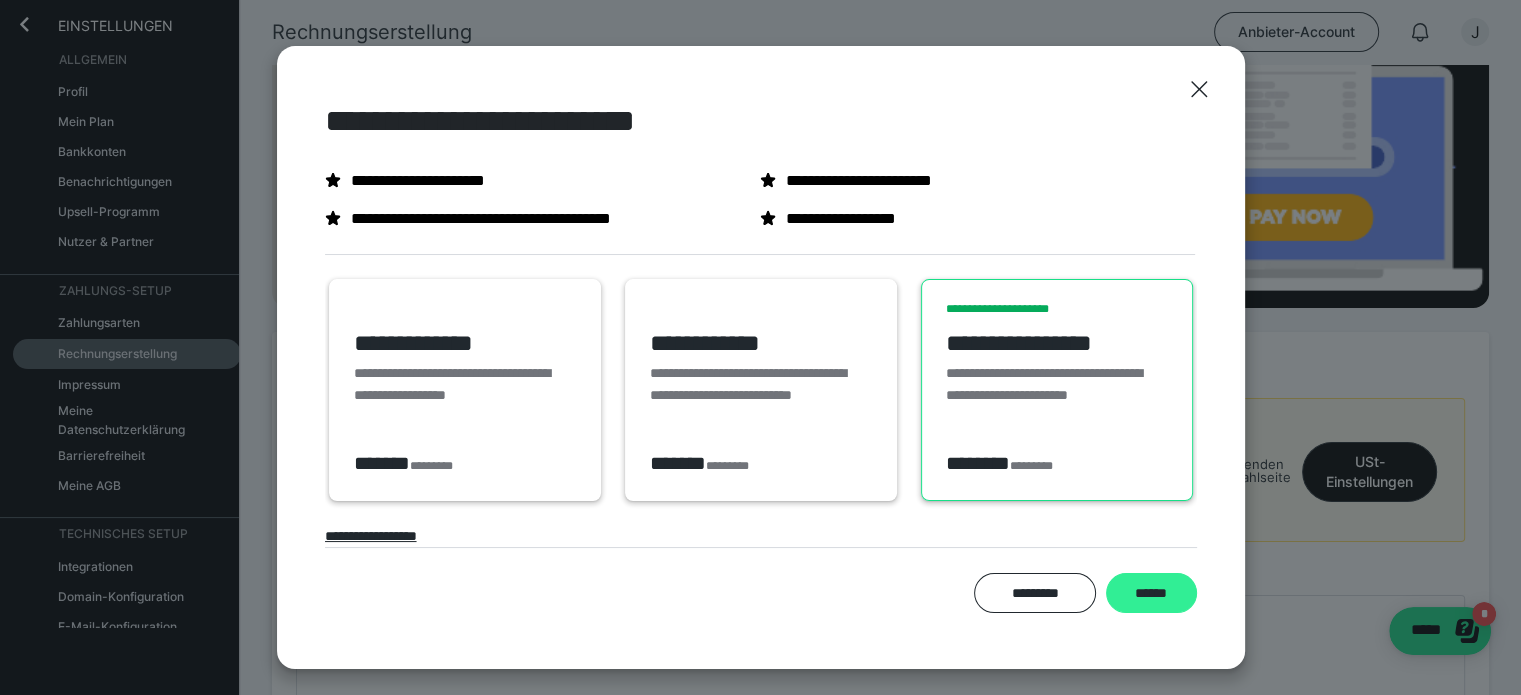 click on "******" at bounding box center (1151, 593) 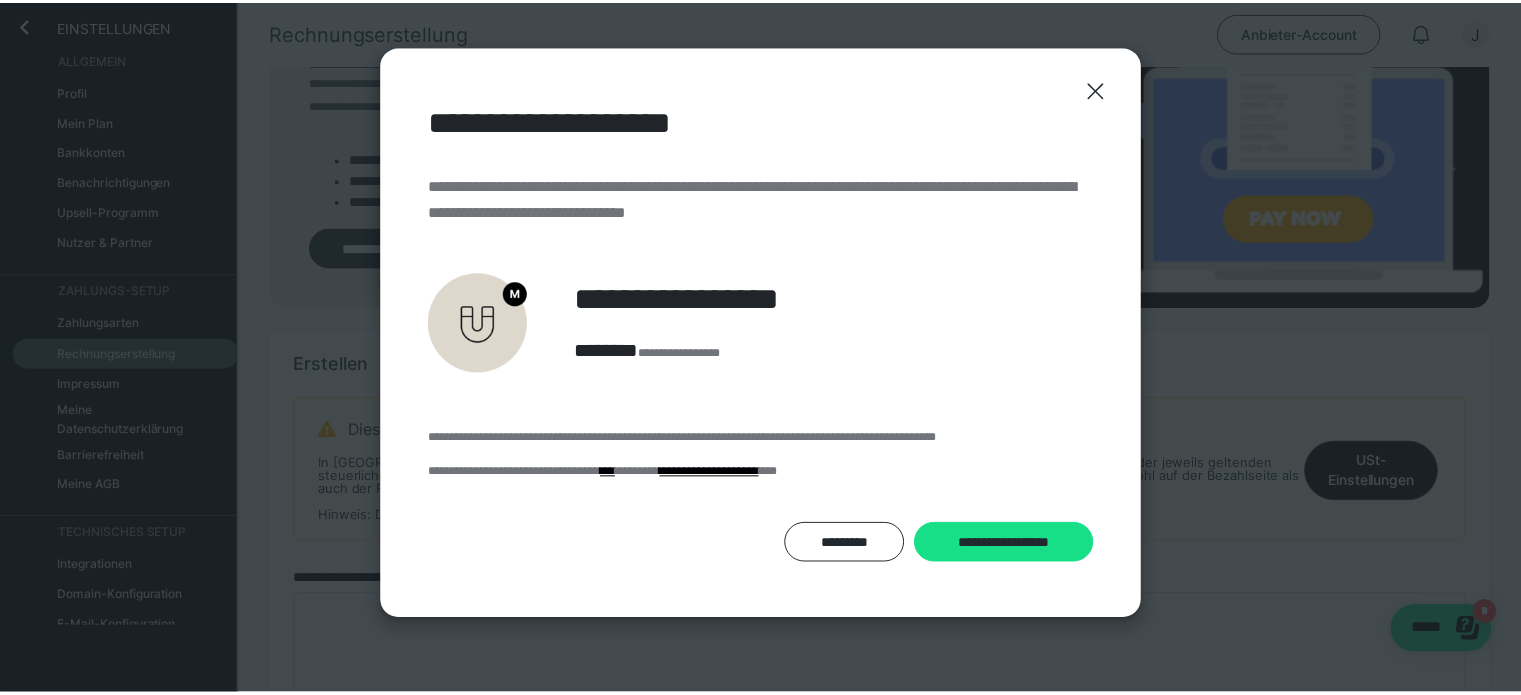 scroll, scrollTop: 0, scrollLeft: 0, axis: both 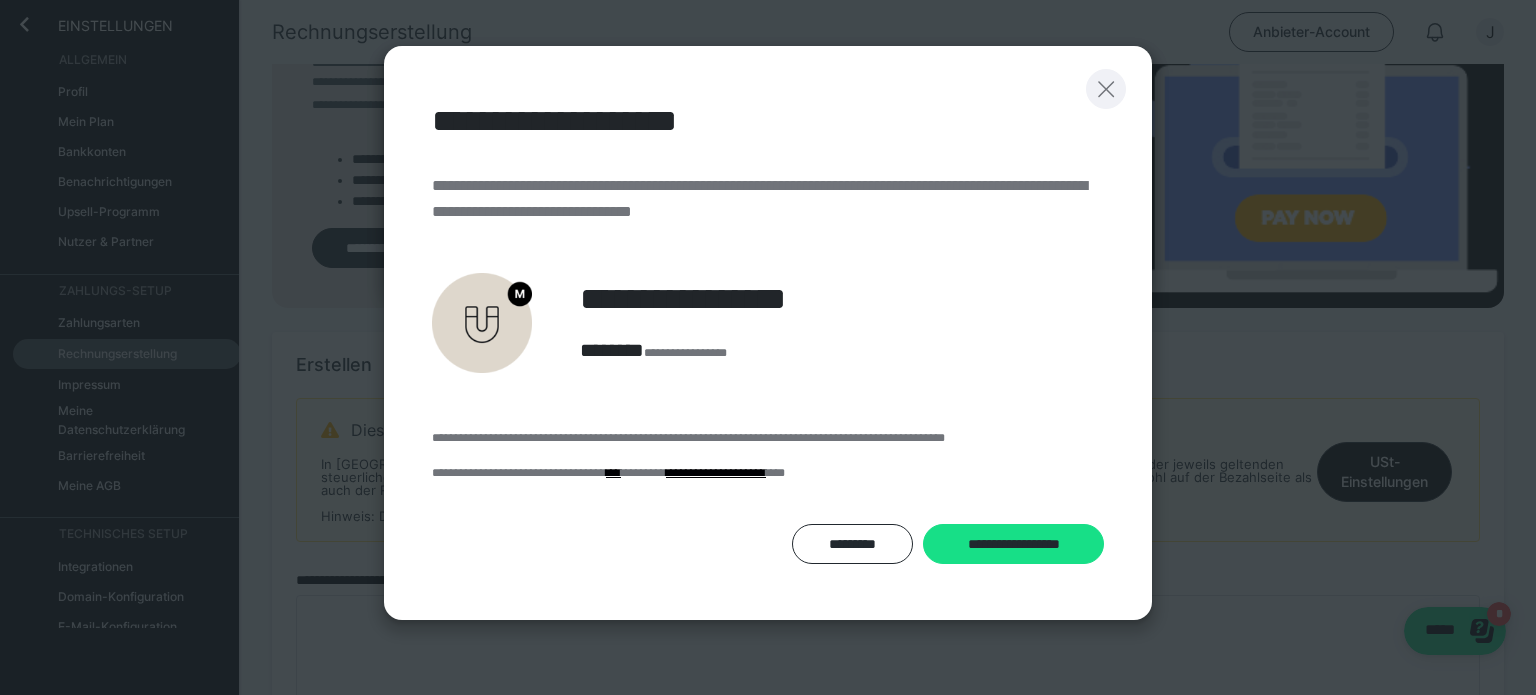 click 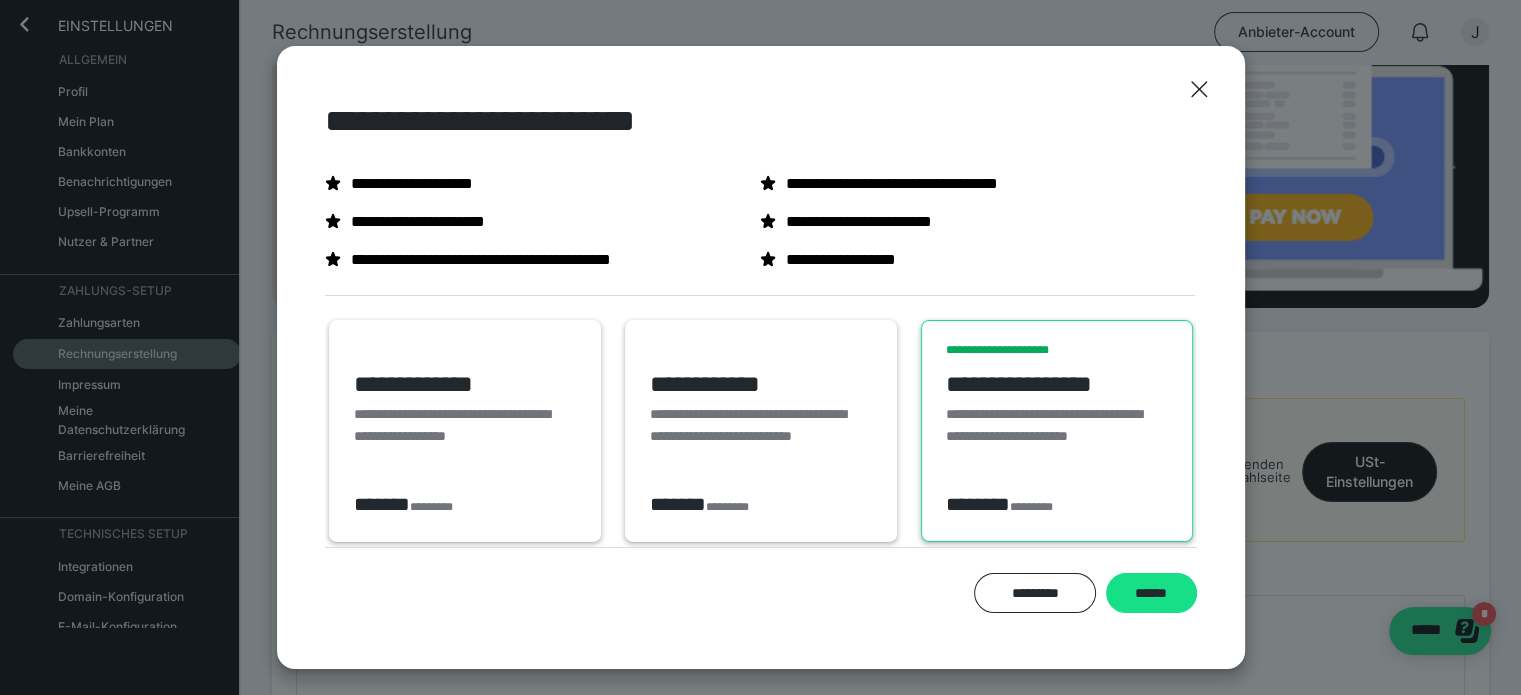 click on "**********" at bounding box center [465, 396] 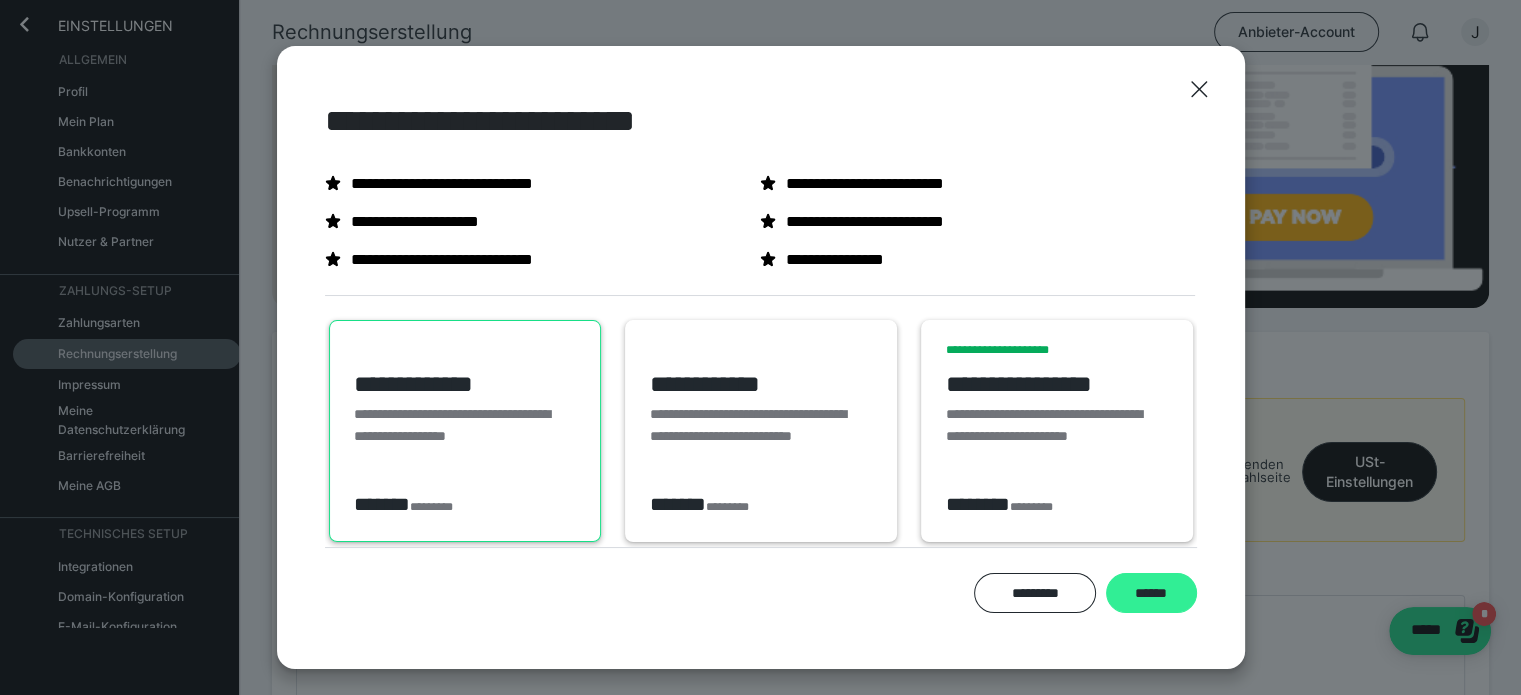 click on "******" at bounding box center [1151, 593] 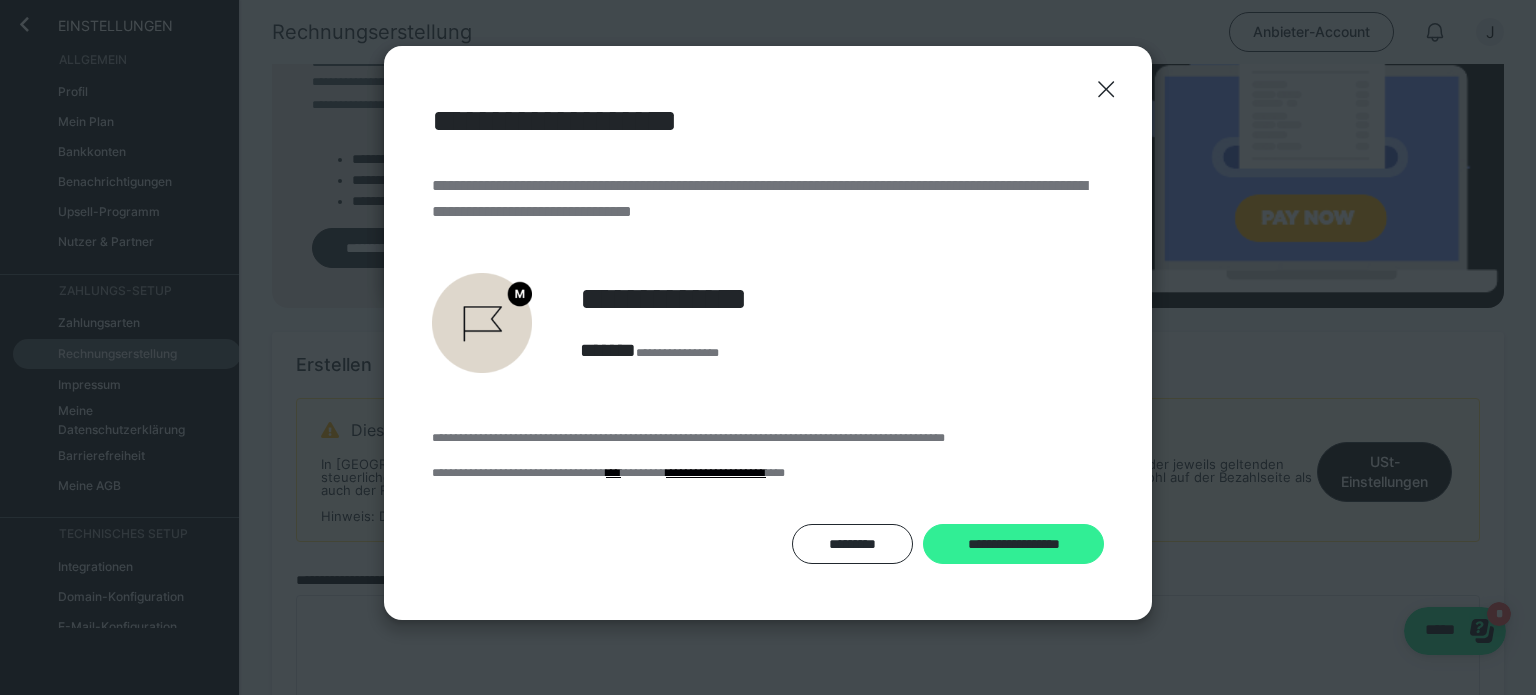 click on "**********" at bounding box center (1013, 544) 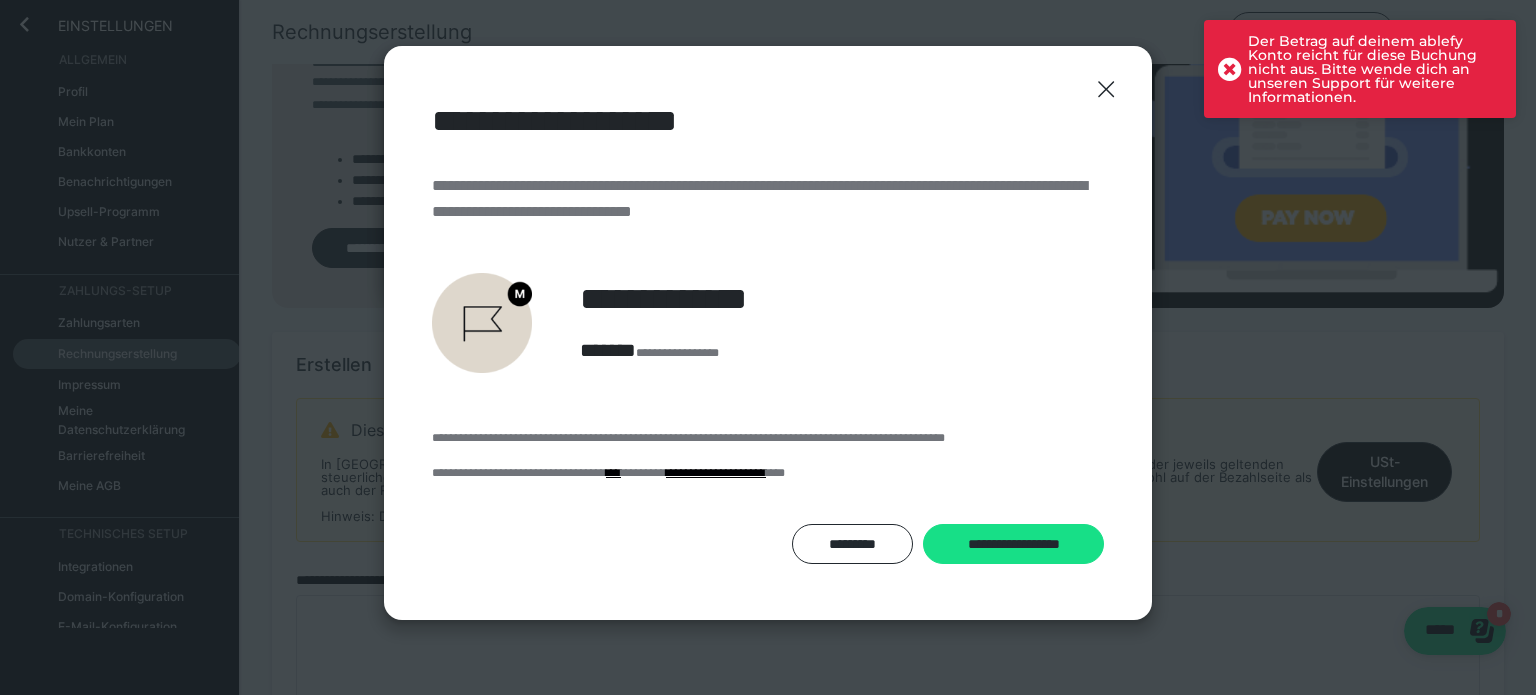 click on "Der Betrag auf deinem ablefy Konto reicht für diese Buchung nicht aus. Bitte wende dich an unseren Support für weitere Informationen." at bounding box center [1360, 69] 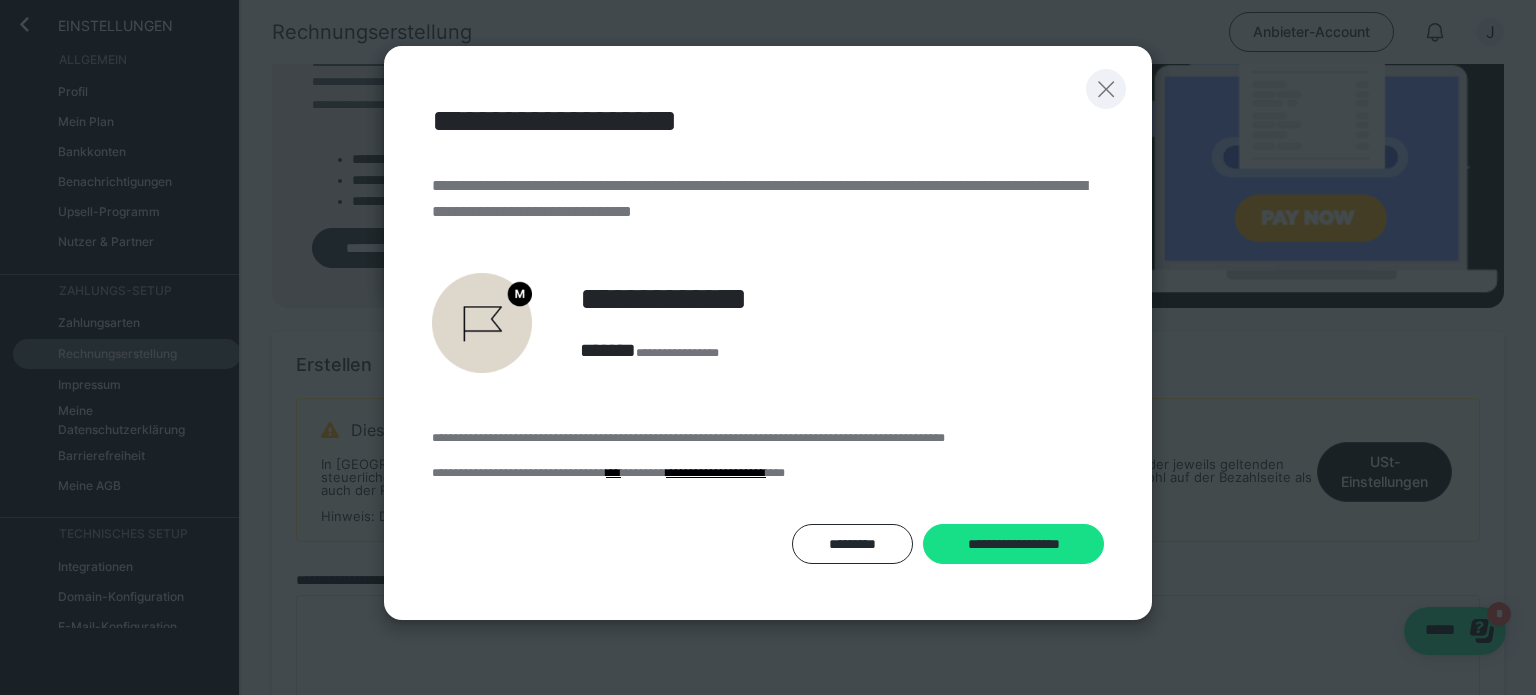 click 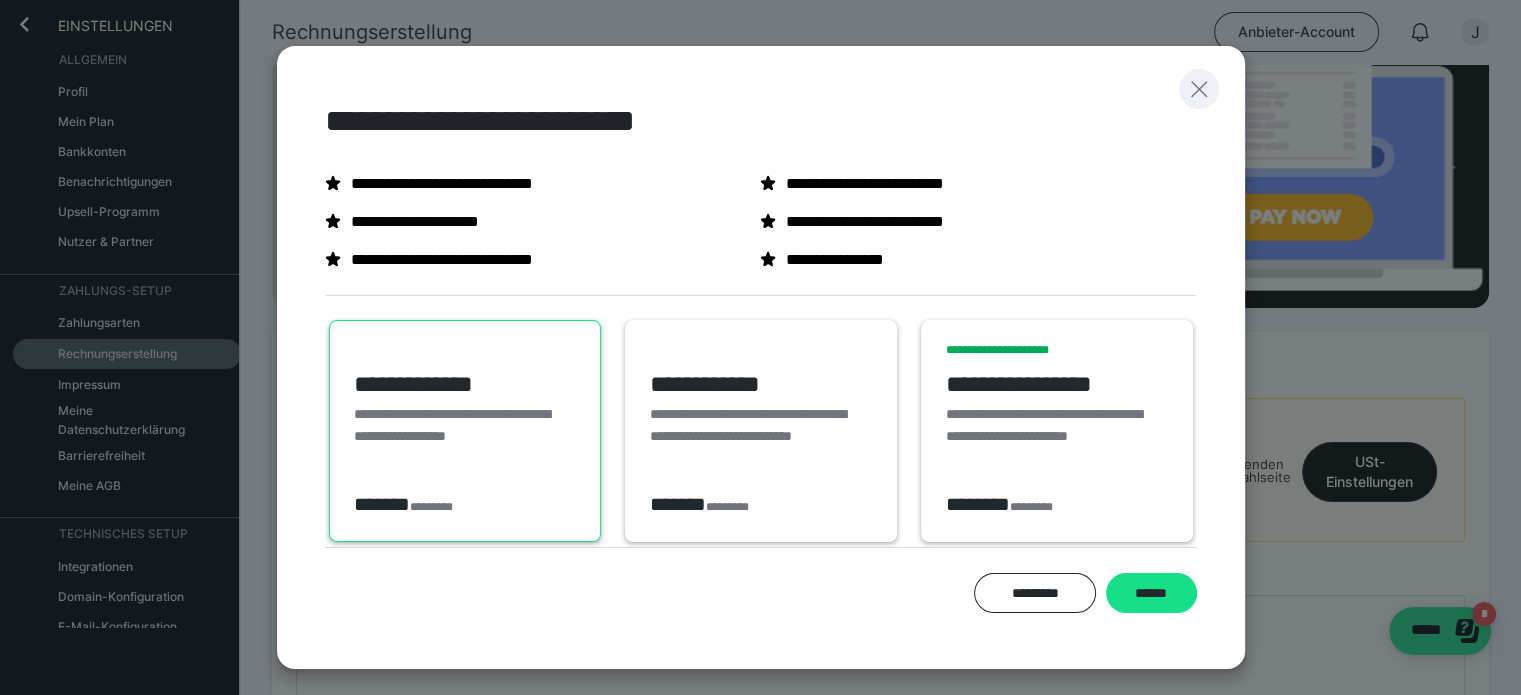 click 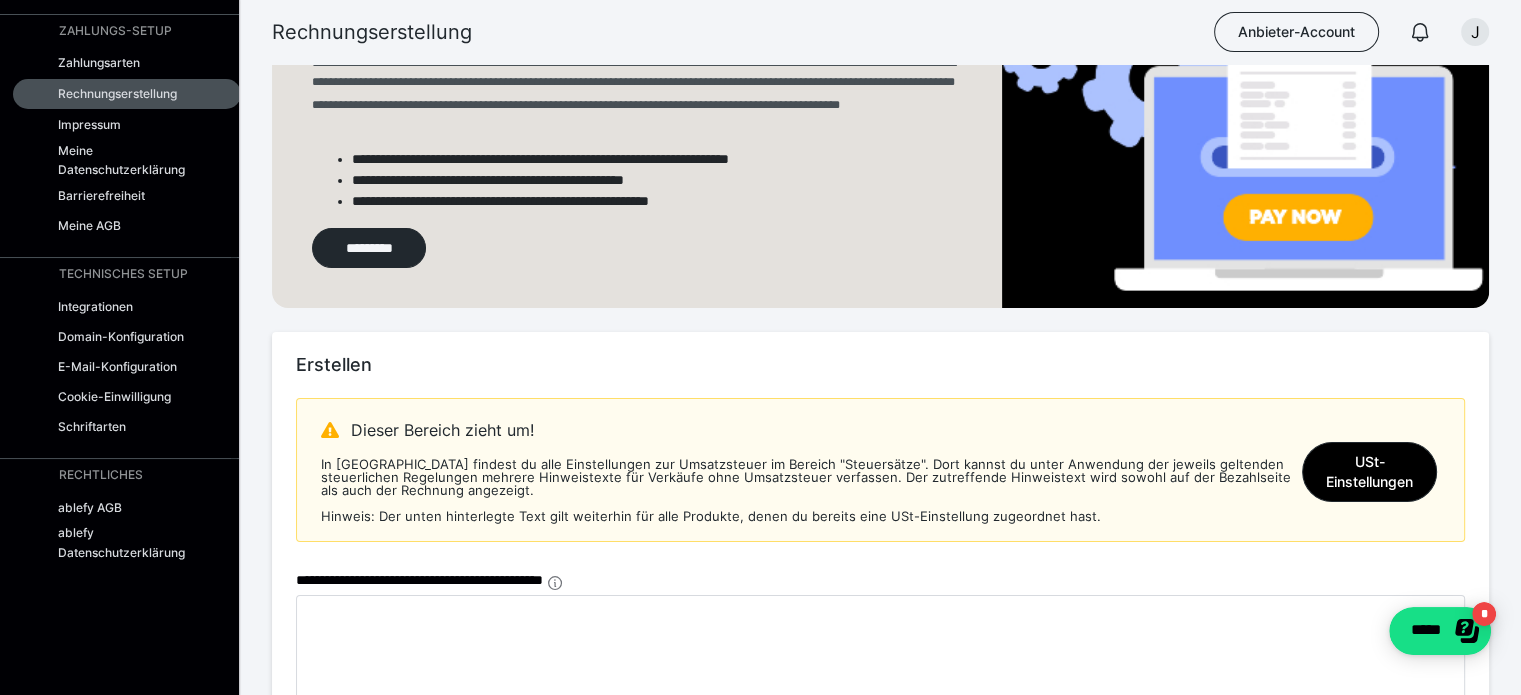scroll, scrollTop: 343, scrollLeft: 0, axis: vertical 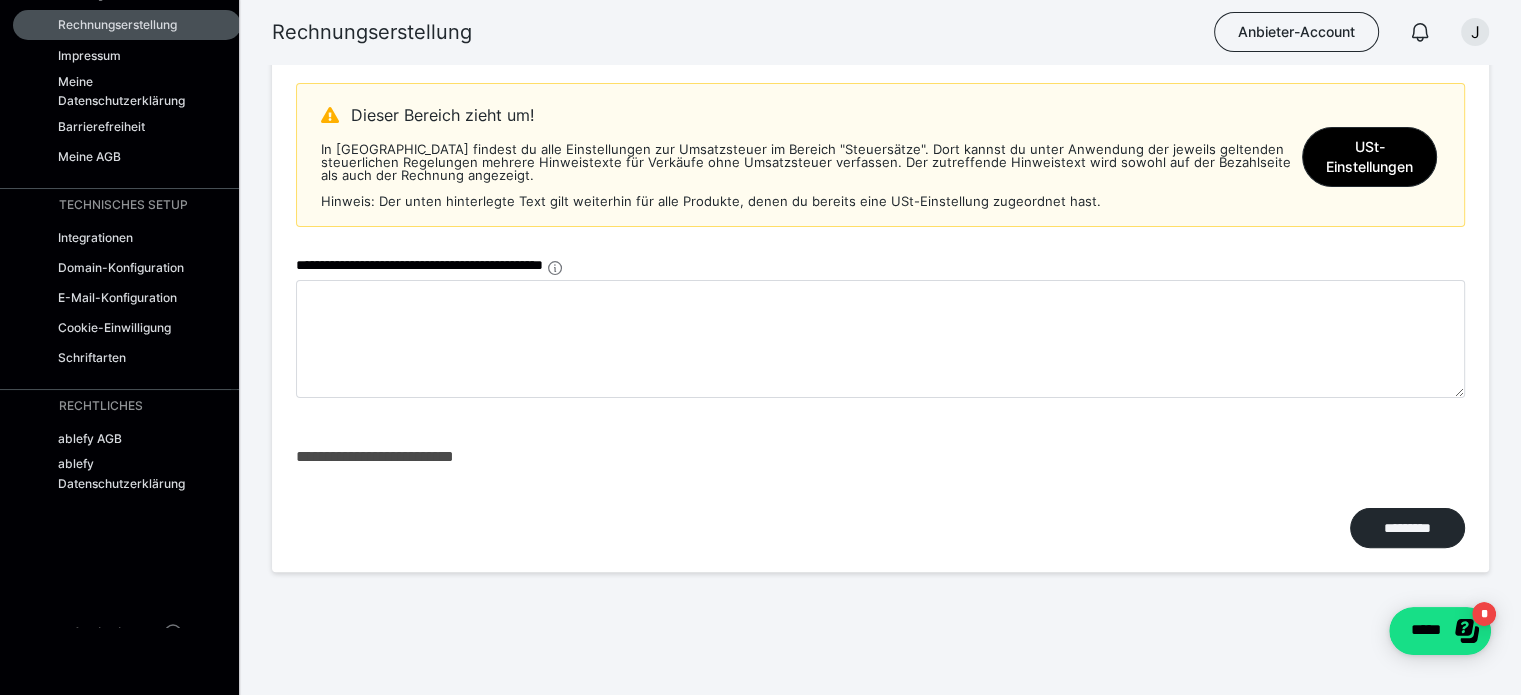 click at bounding box center (119, 623) 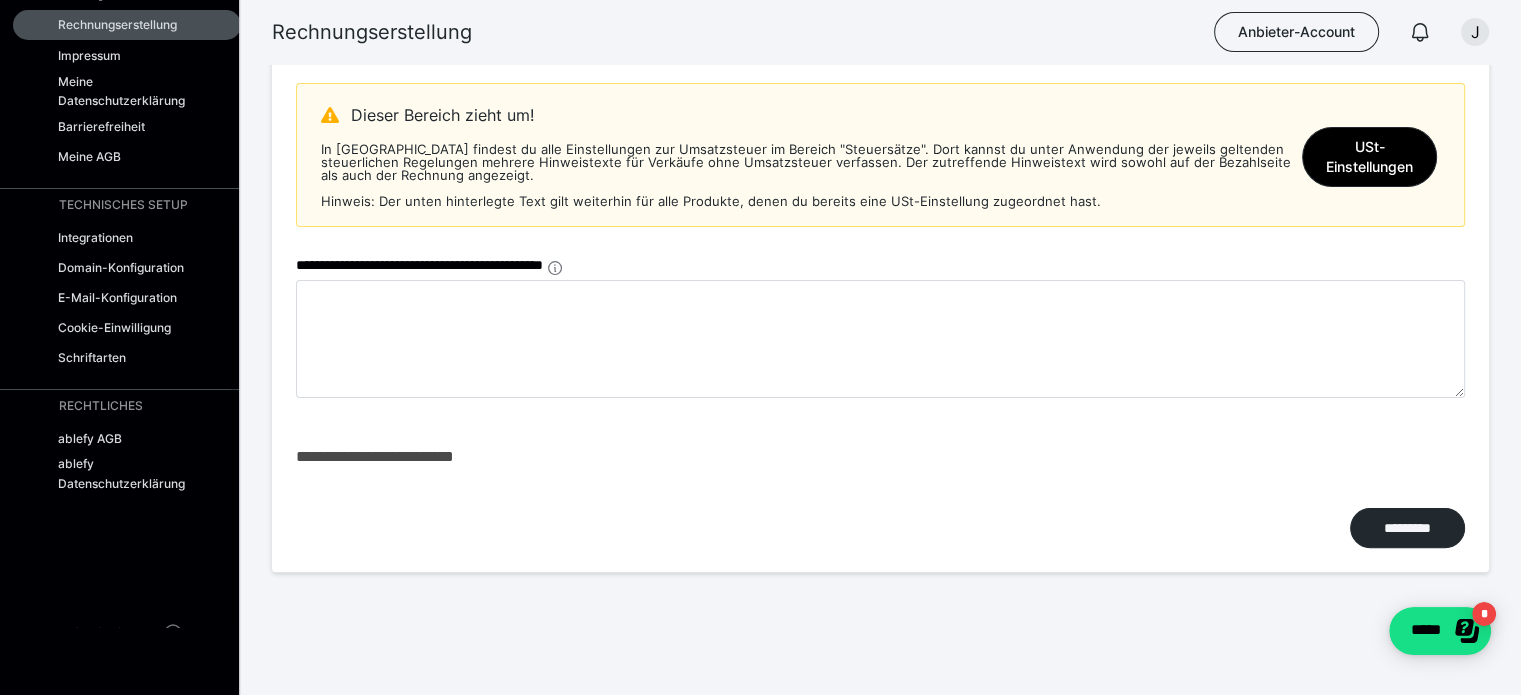 click on "Cache leeren" at bounding box center [115, 633] 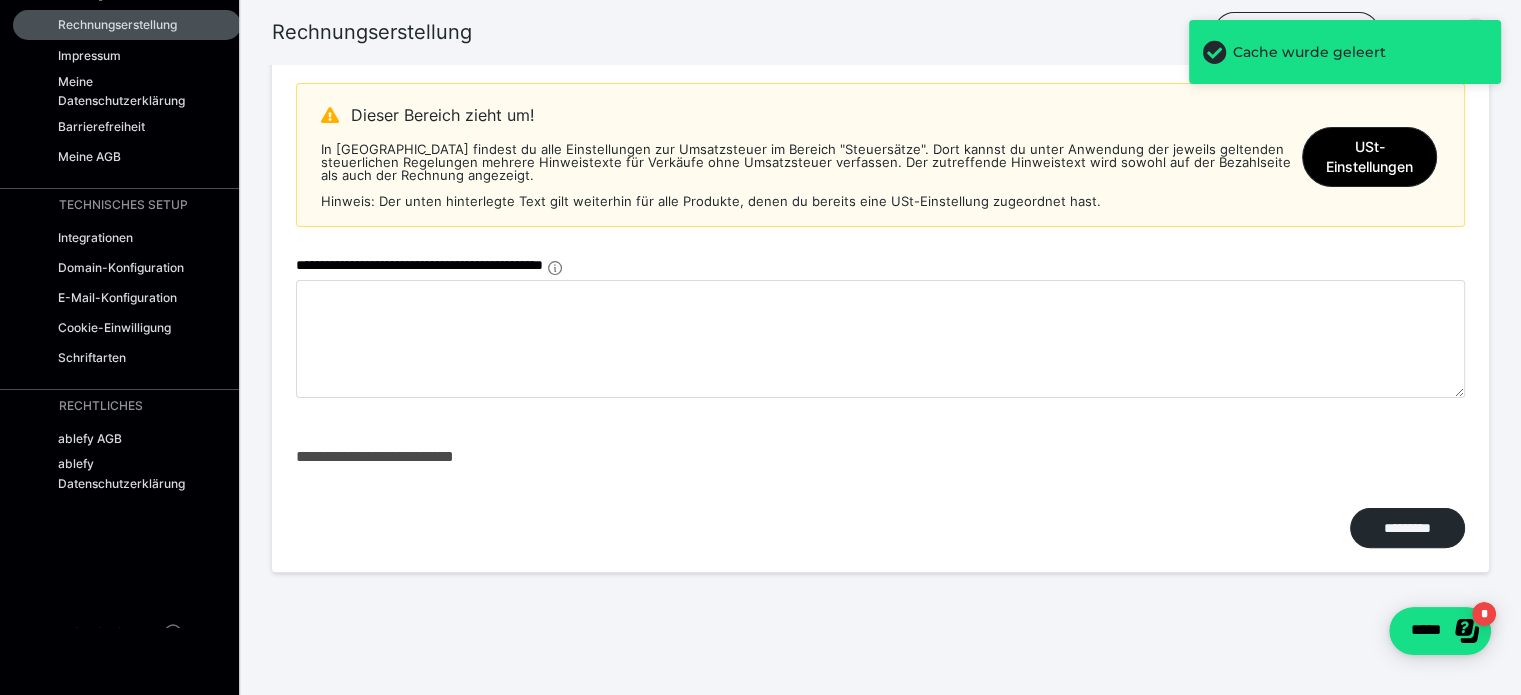 scroll, scrollTop: 0, scrollLeft: 0, axis: both 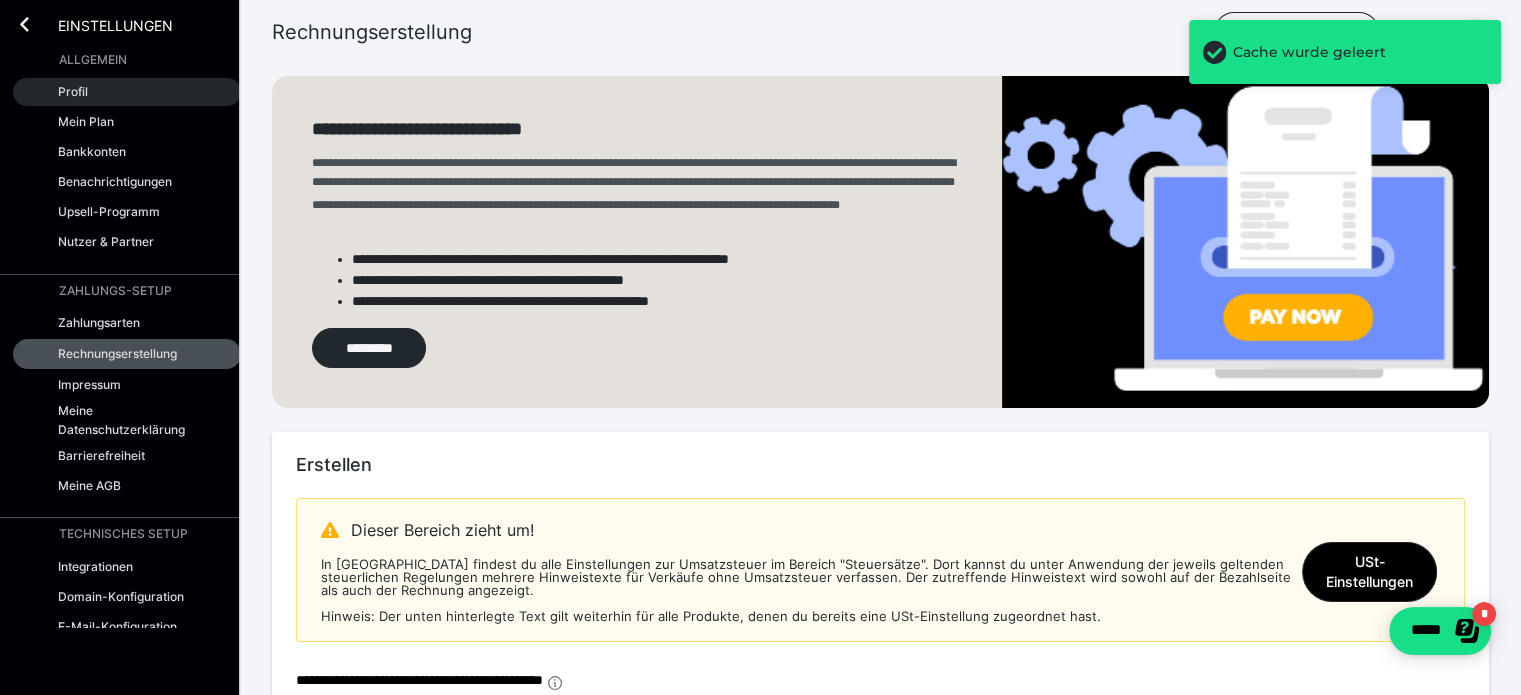 click on "Profil" at bounding box center (73, 91) 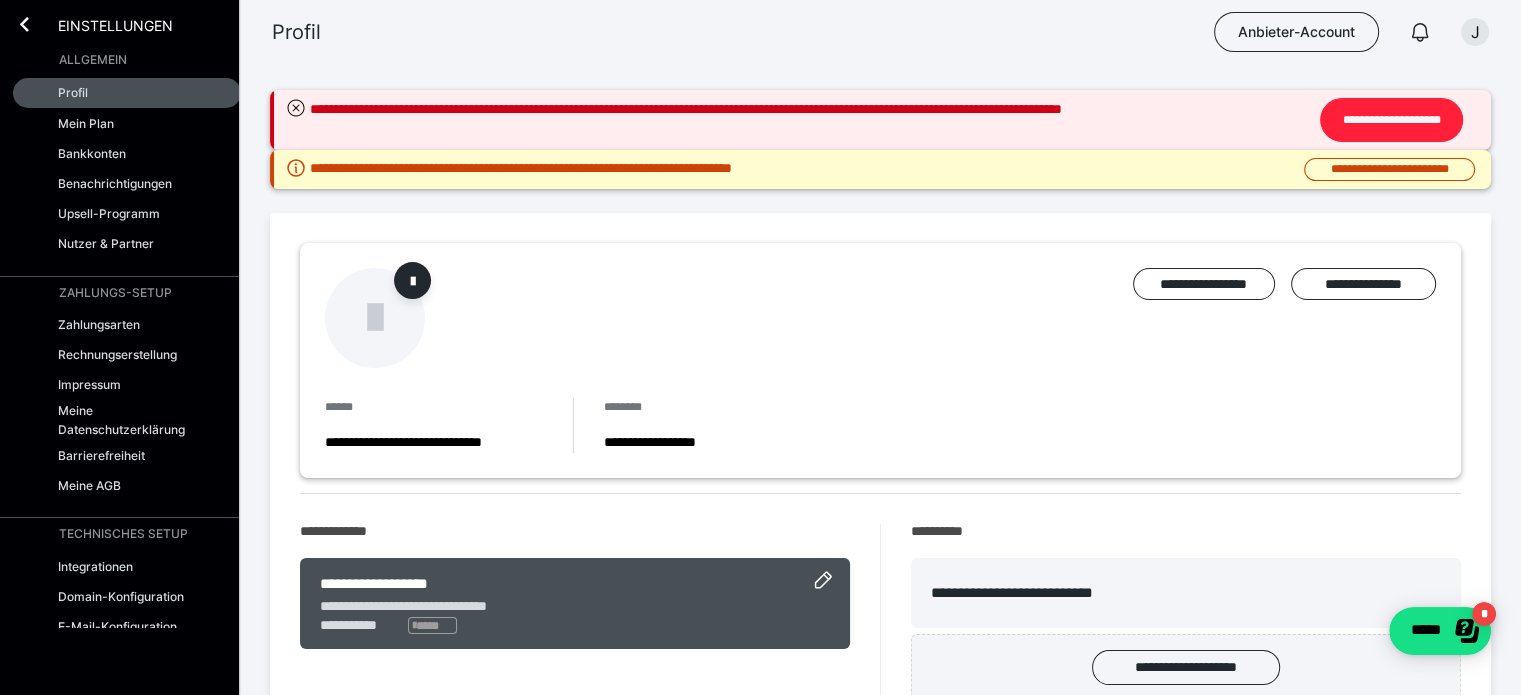 click on "**********" at bounding box center [1391, 120] 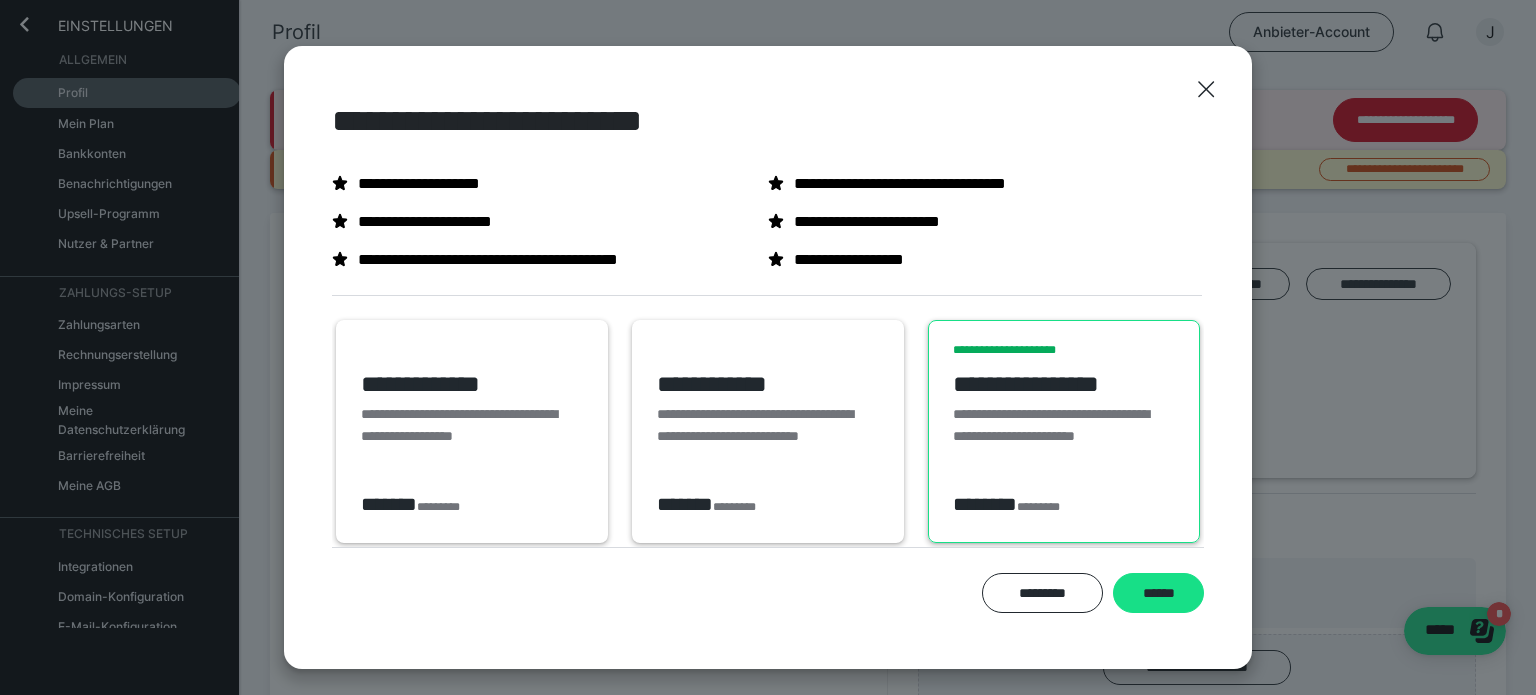 drag, startPoint x: 472, startPoint y: 463, endPoint x: 561, endPoint y: 451, distance: 89.80534 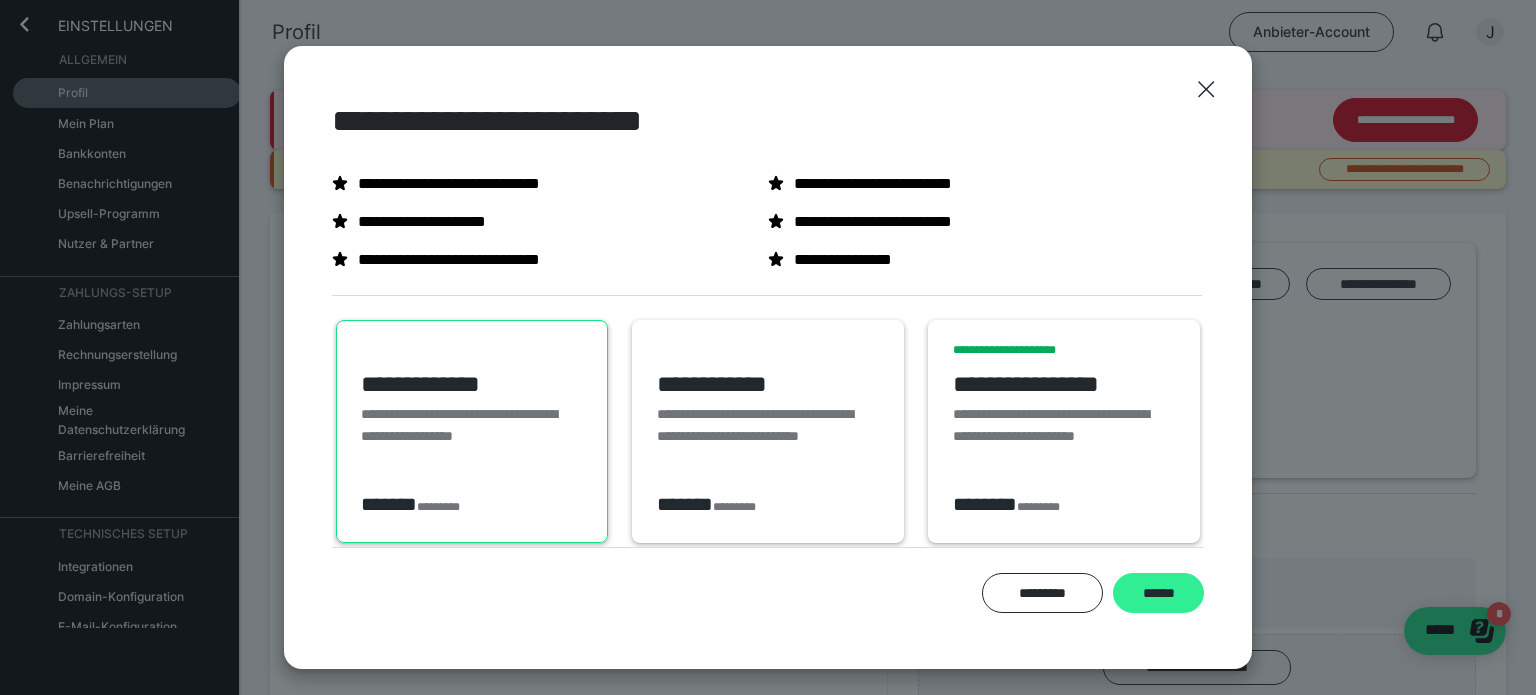 click on "******" at bounding box center [1158, 593] 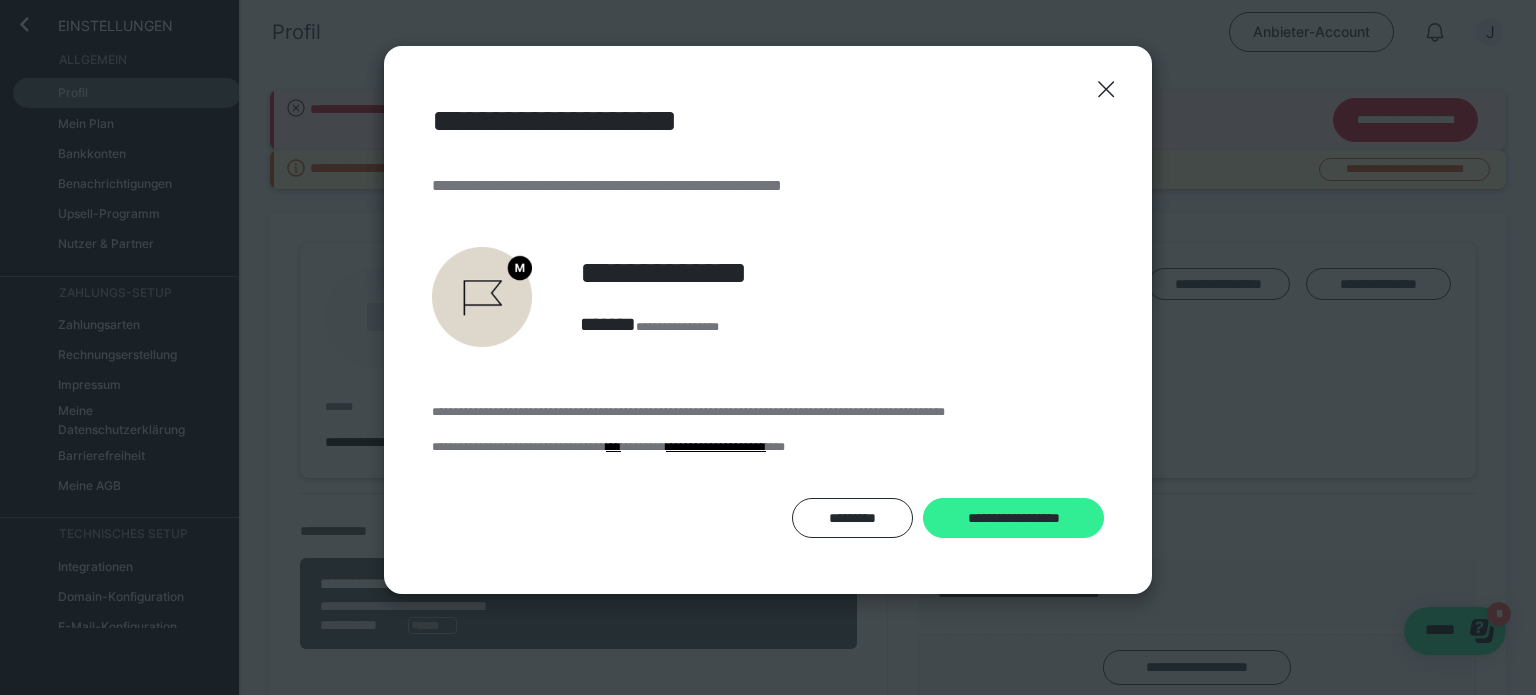 click on "**********" at bounding box center (1013, 518) 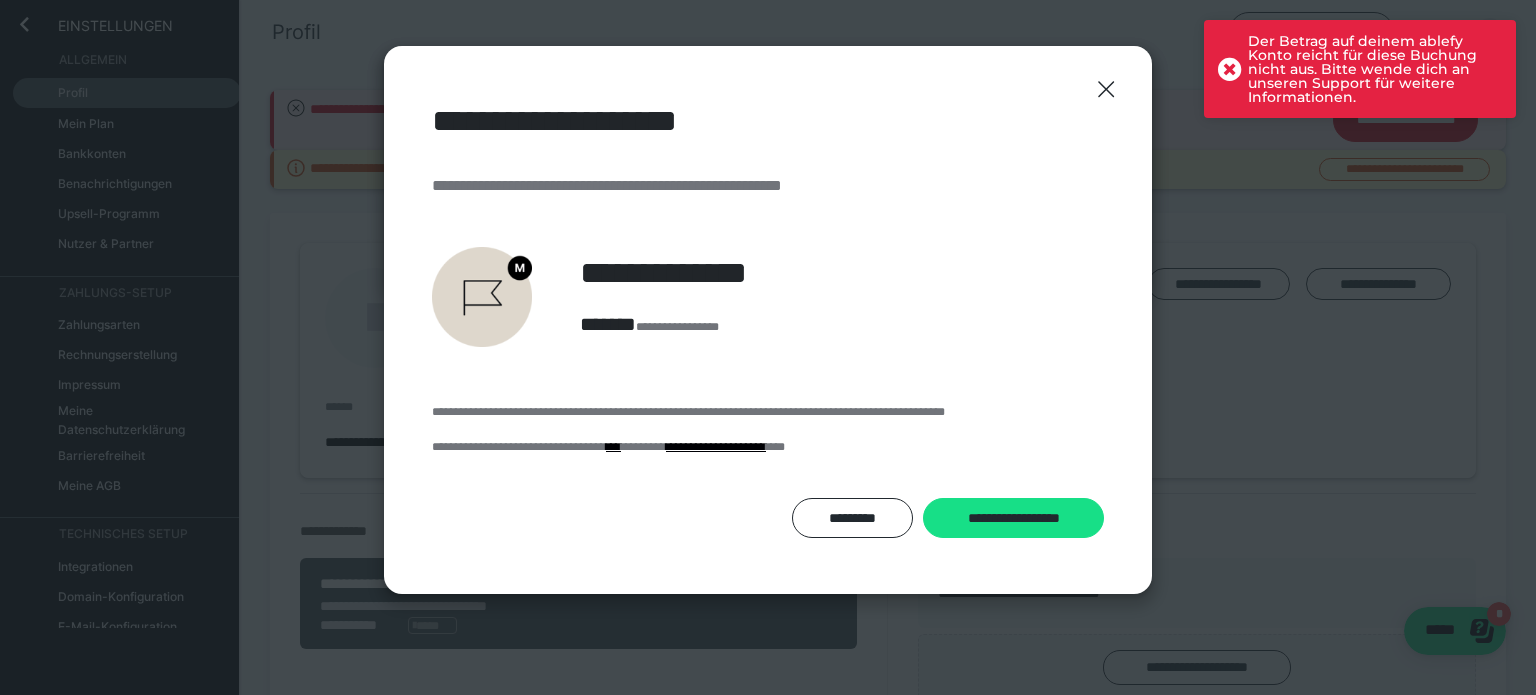 click on "**********" at bounding box center [768, 320] 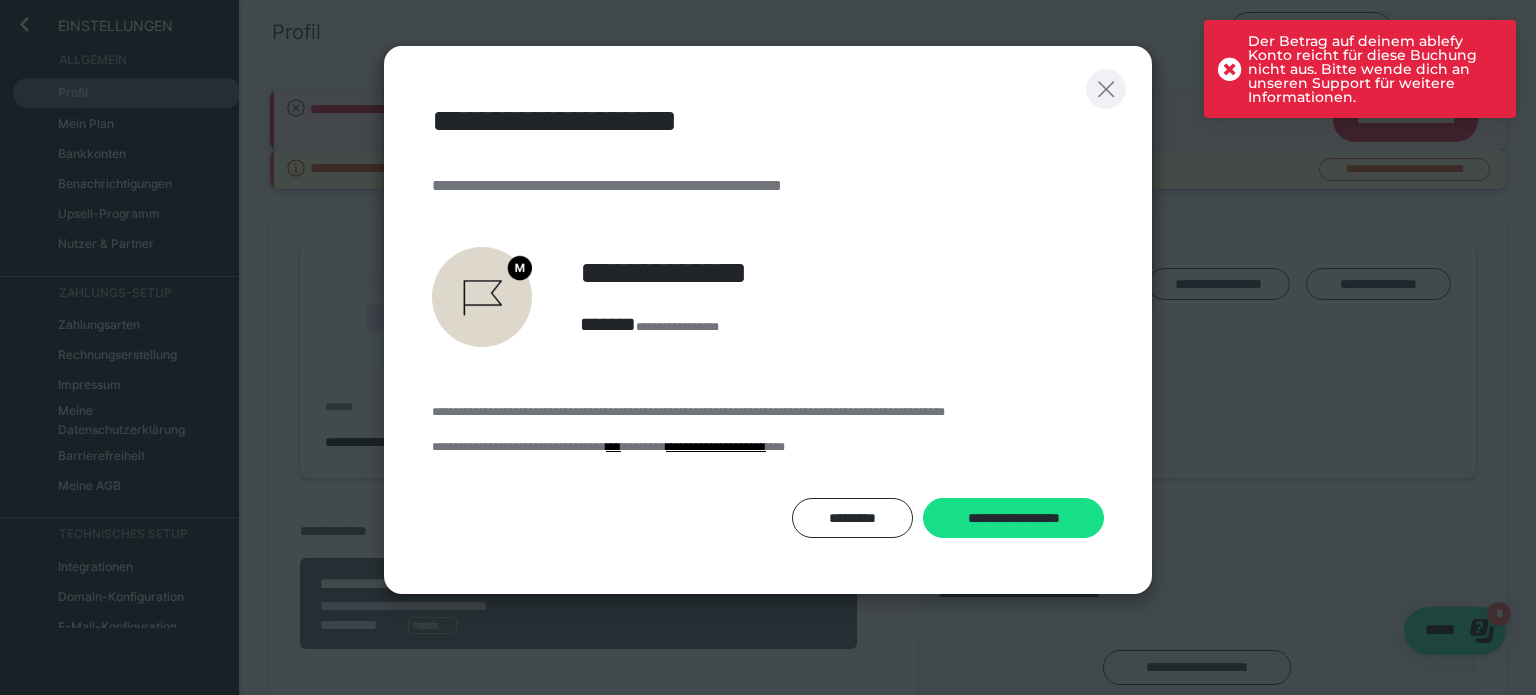 click 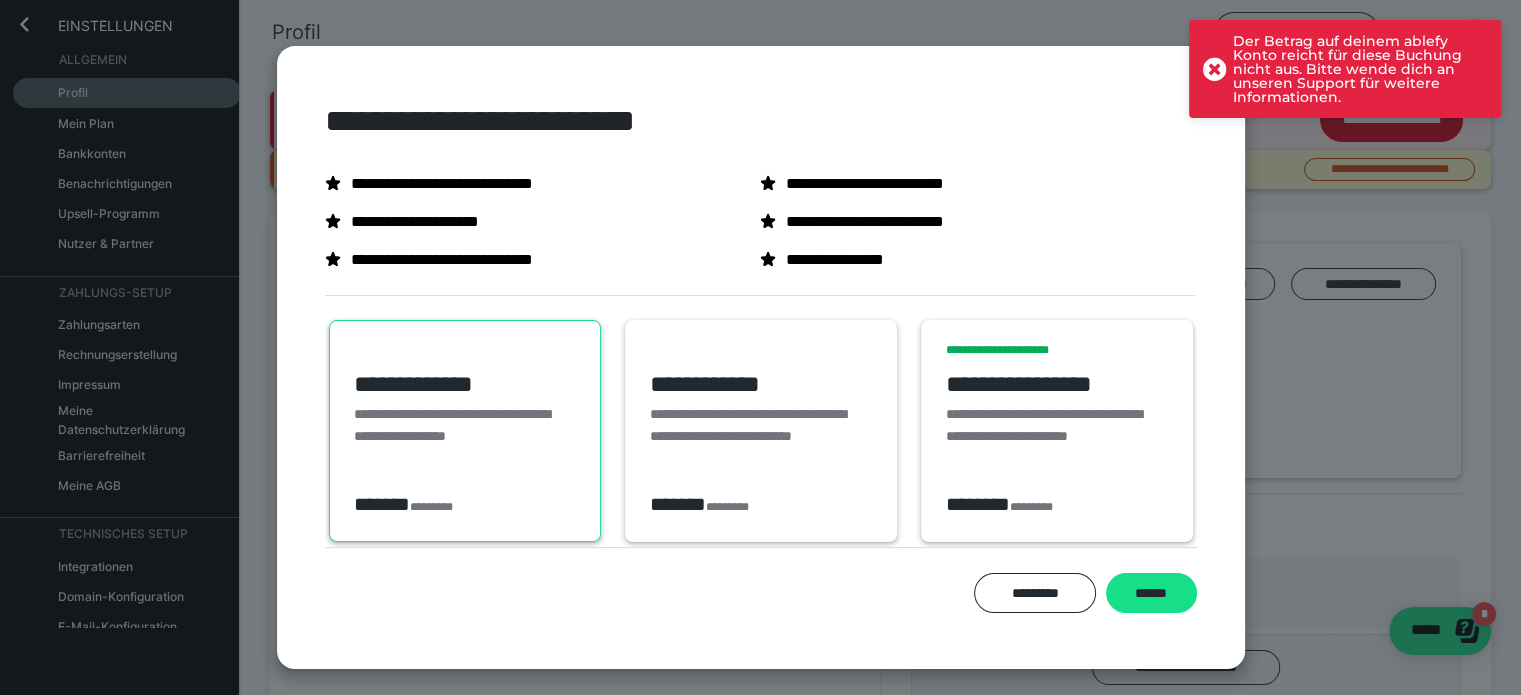 click on "**********" at bounding box center [760, 347] 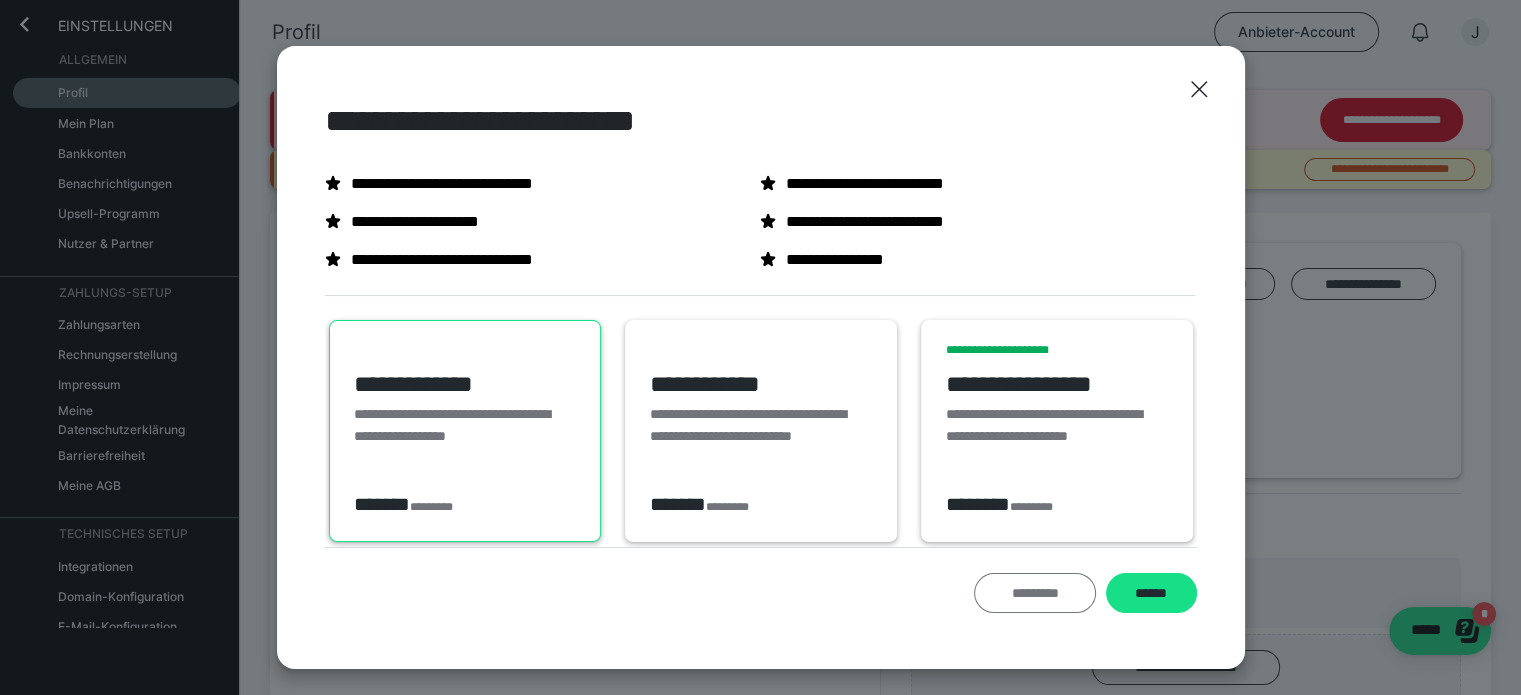 click on "*********" at bounding box center (1034, 593) 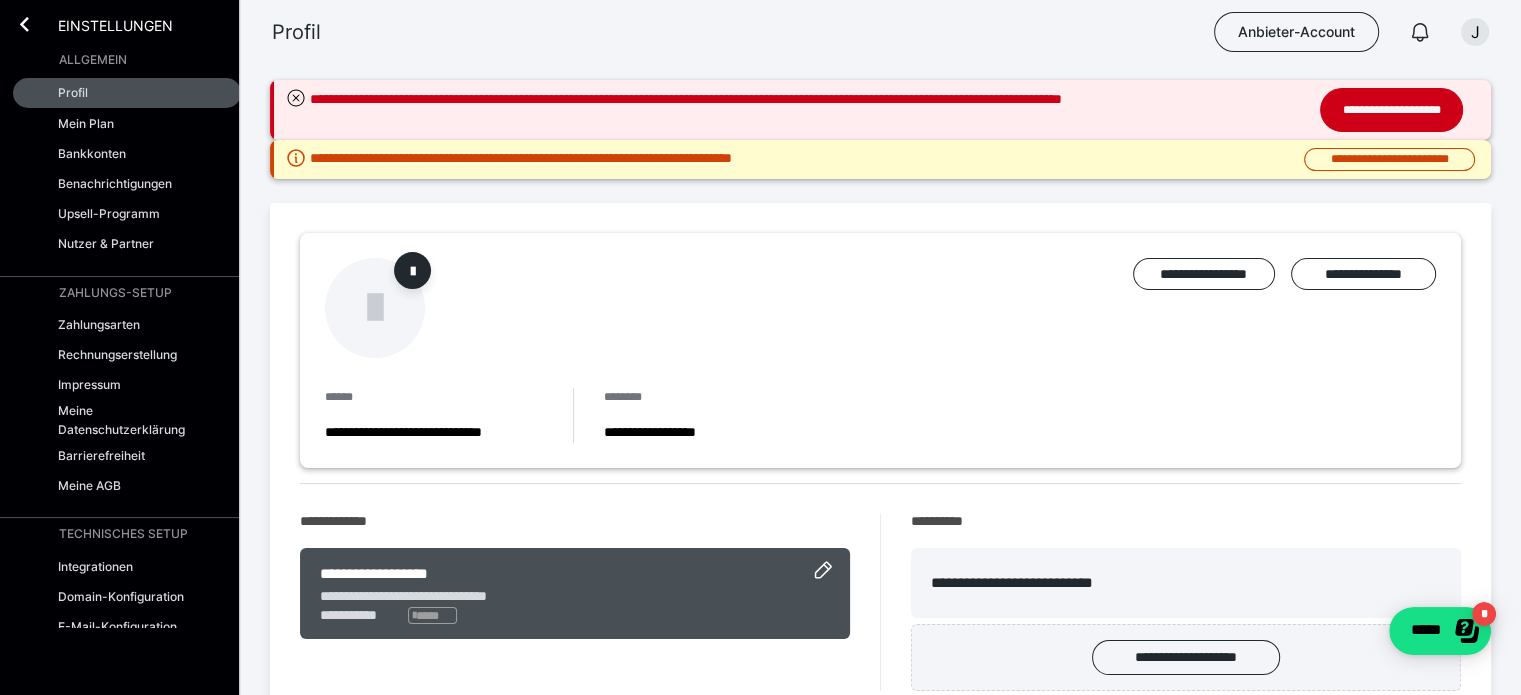 scroll, scrollTop: 0, scrollLeft: 0, axis: both 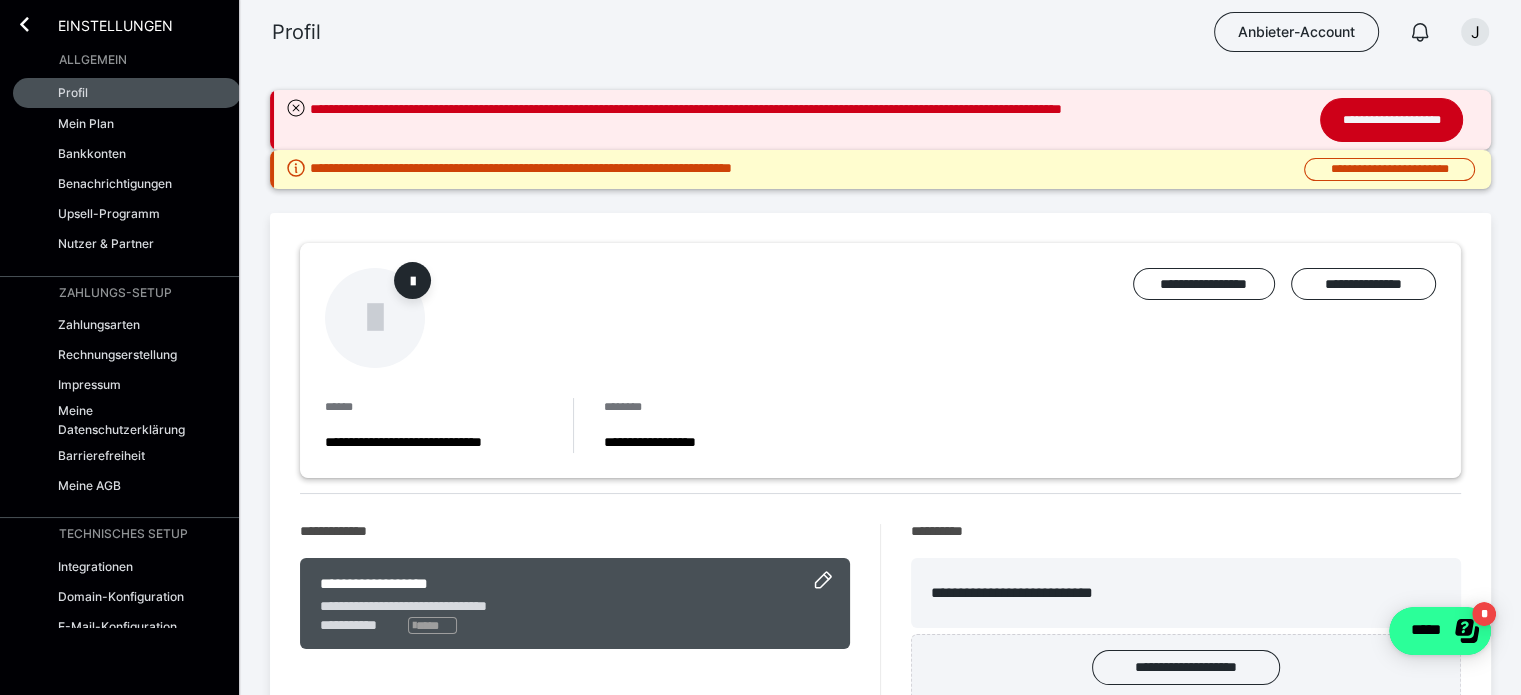 click 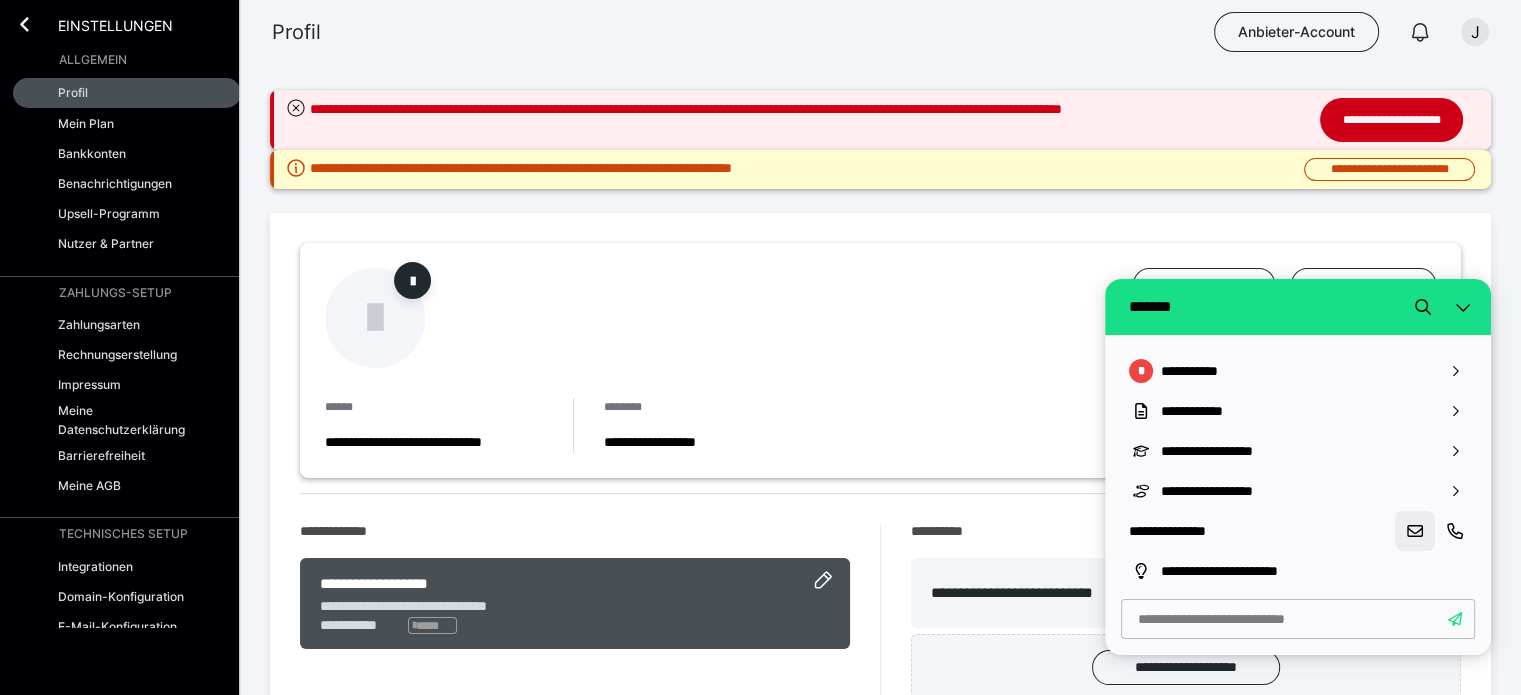click 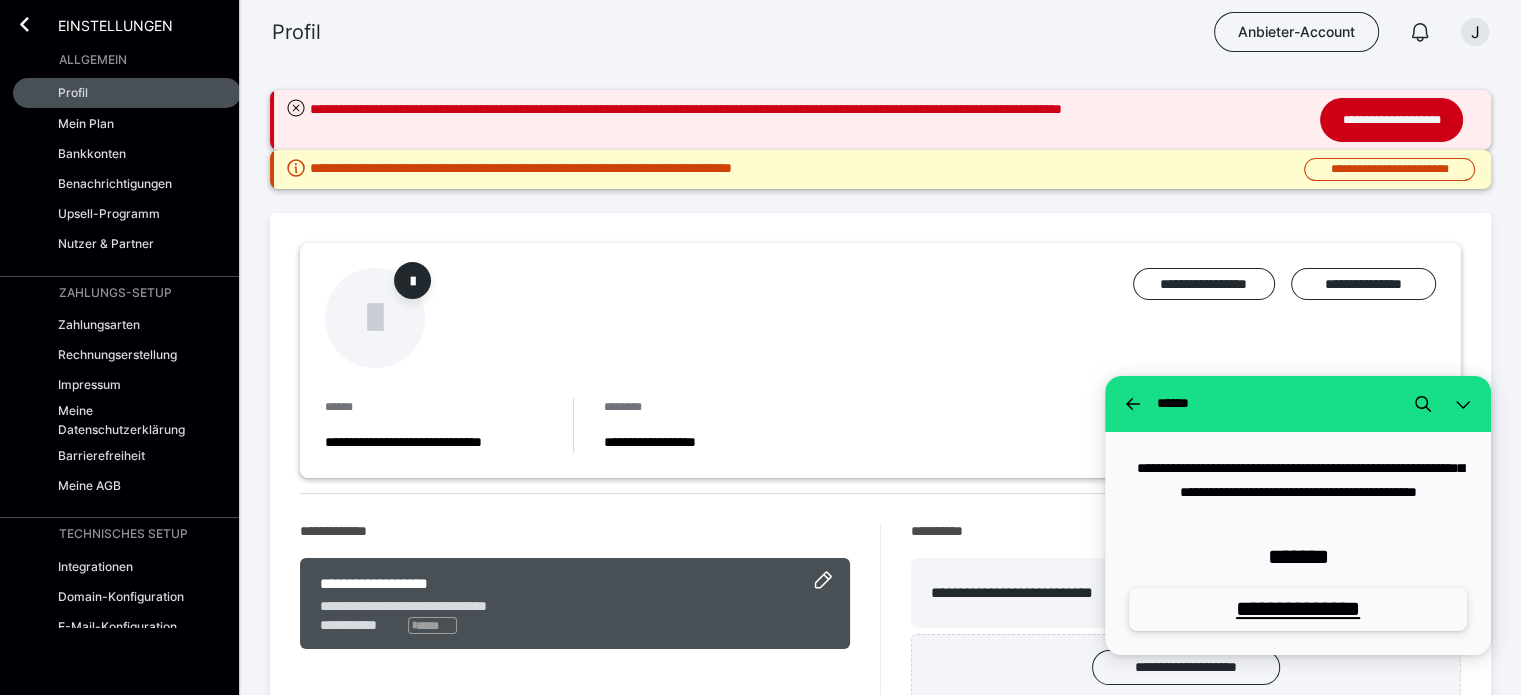 click on "*******" at bounding box center [1298, 557] 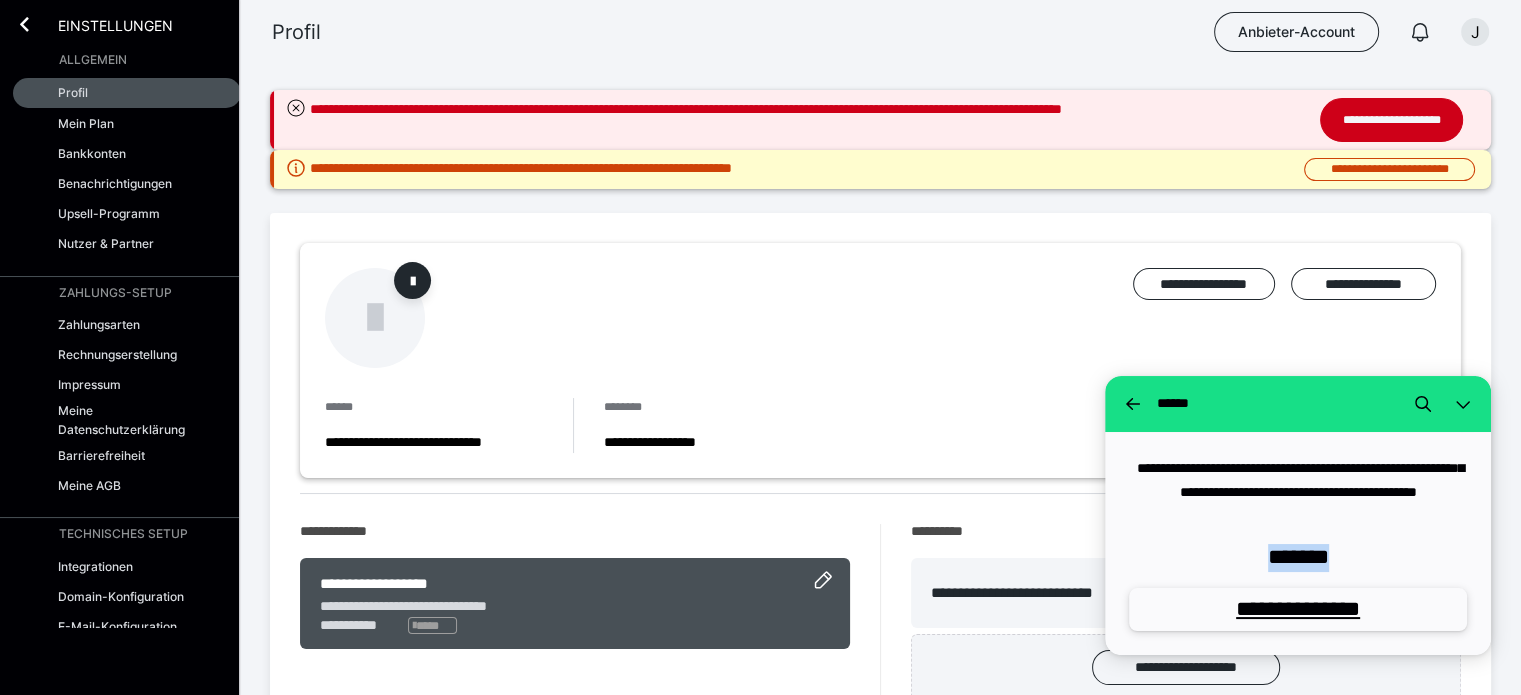 click on "*******" at bounding box center (1298, 557) 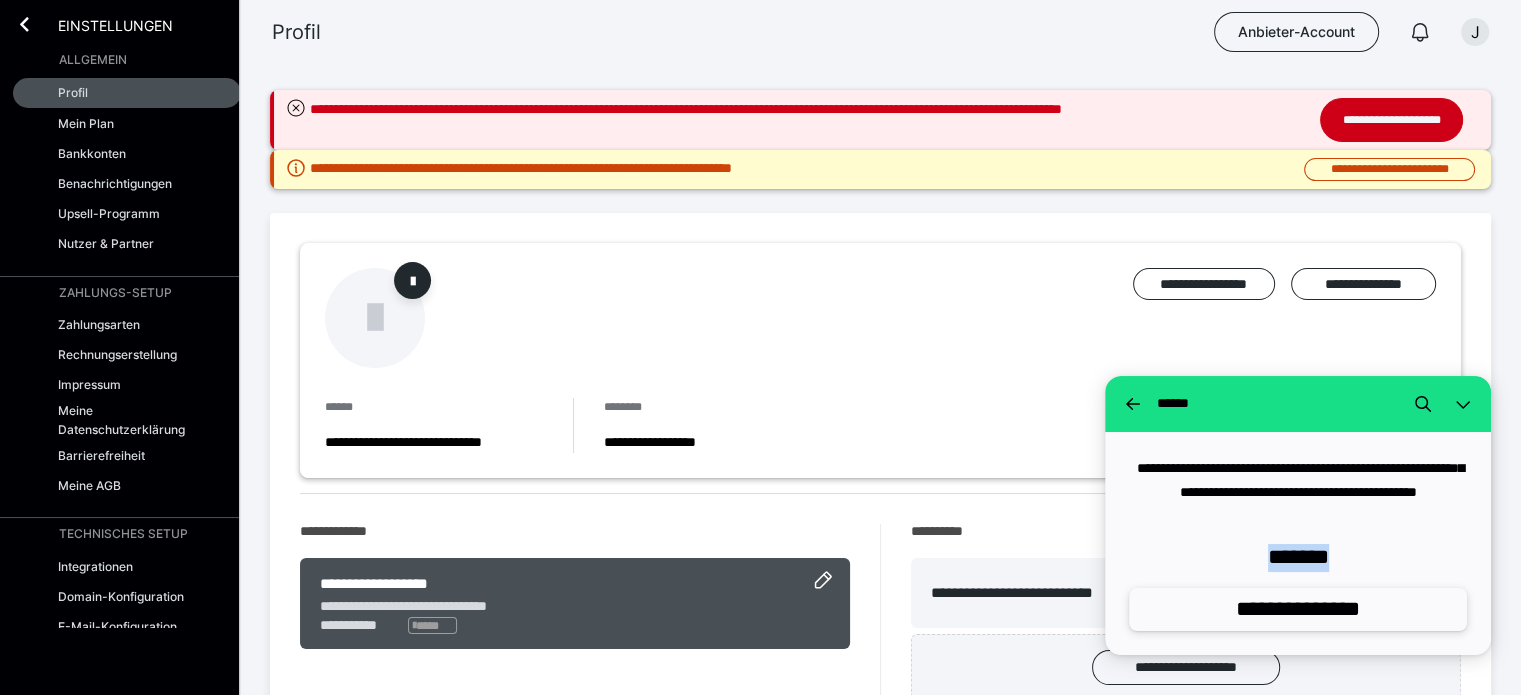click on "**********" at bounding box center [1298, 609] 